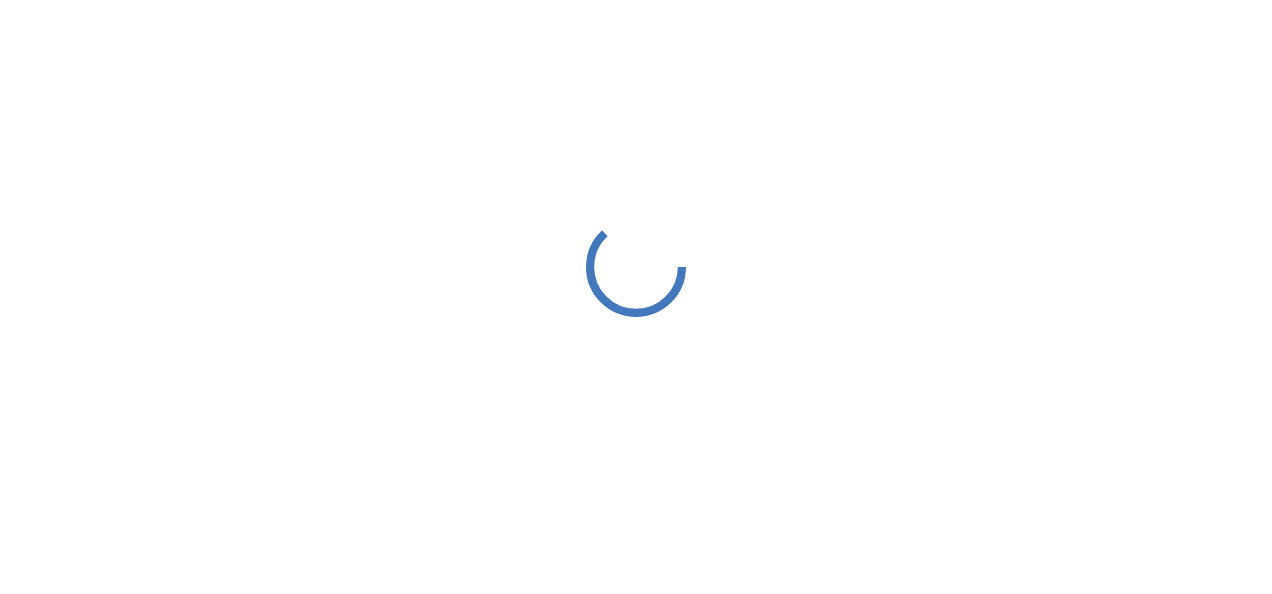 scroll, scrollTop: 0, scrollLeft: 0, axis: both 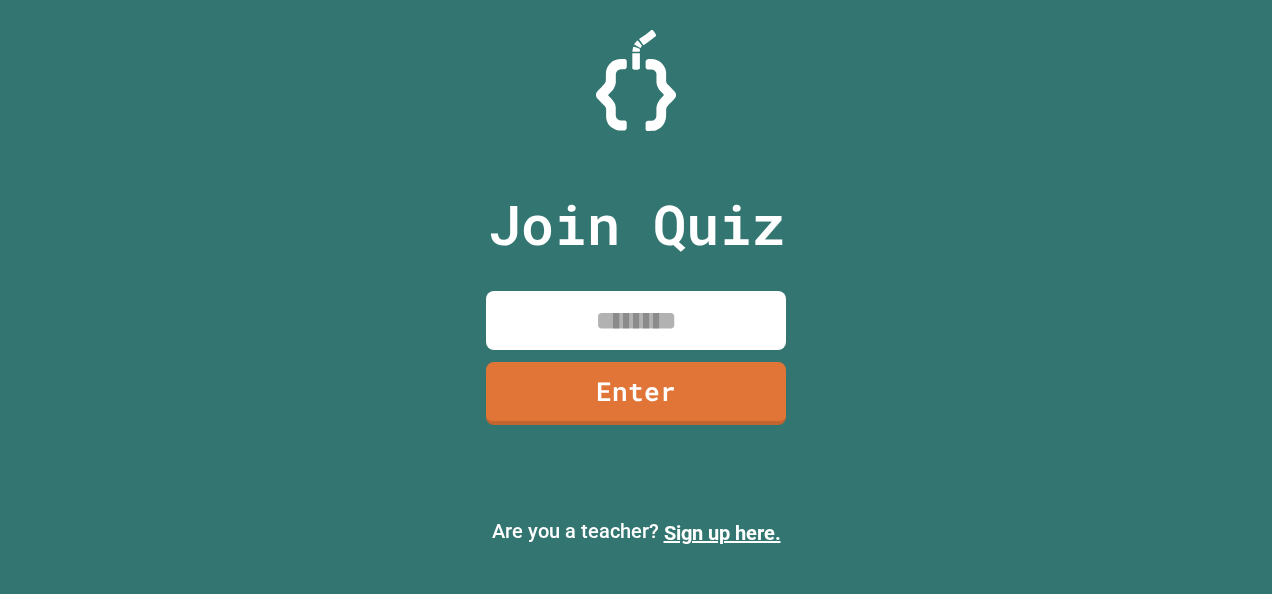 click at bounding box center [636, 320] 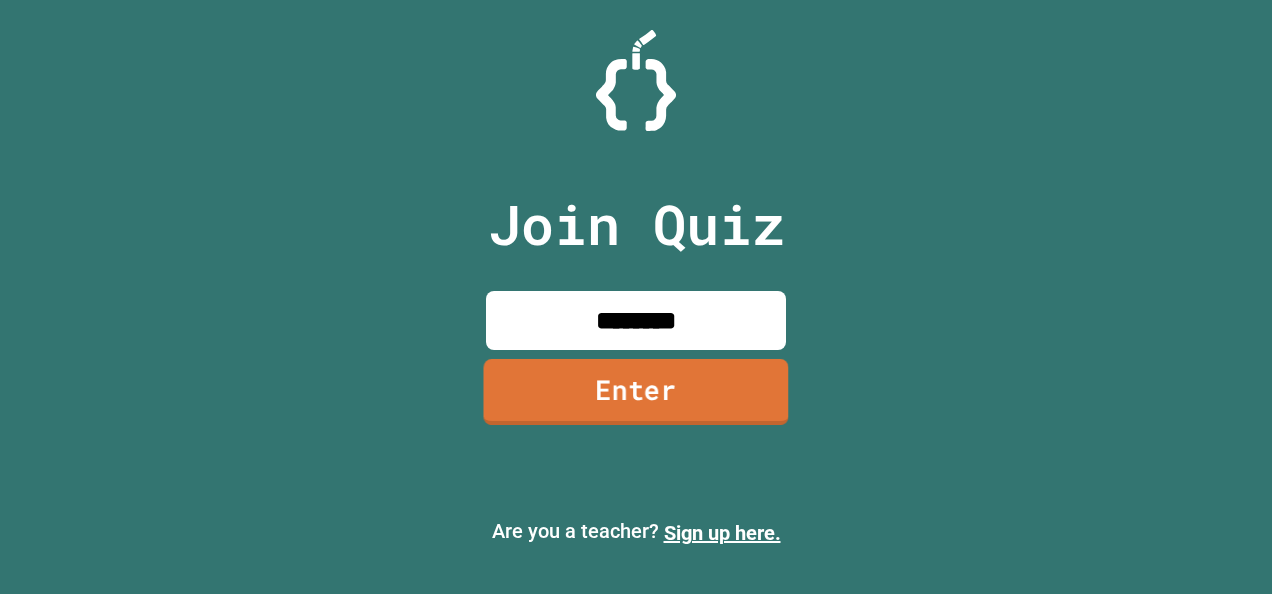 type on "********" 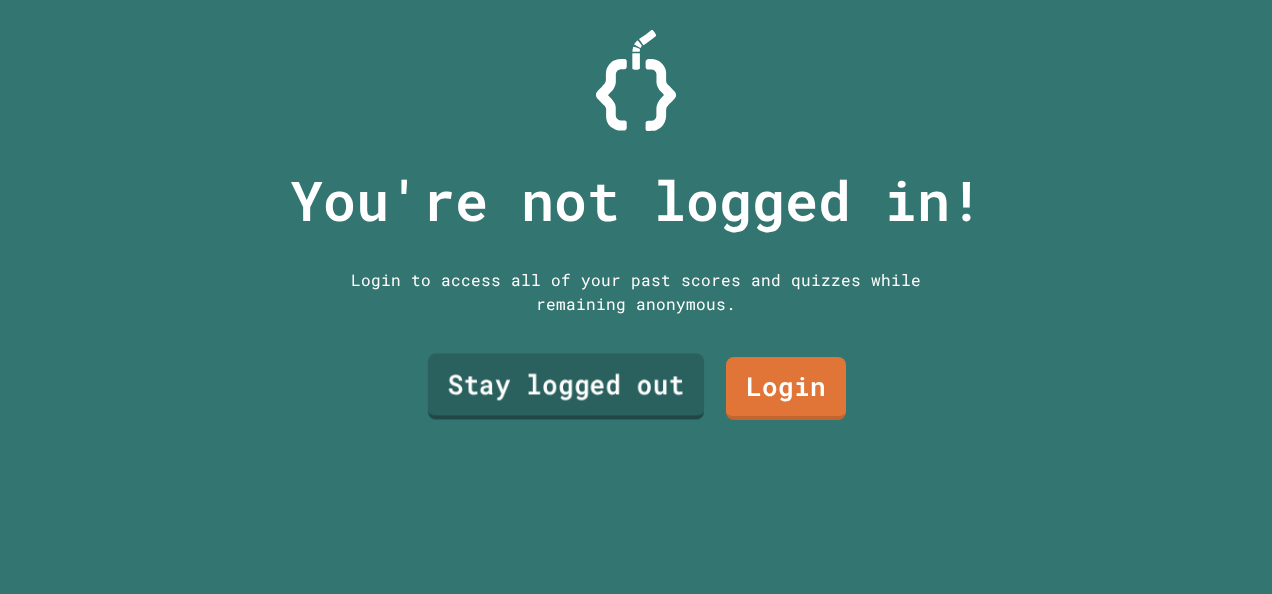 click on "Stay logged out" at bounding box center [566, 386] 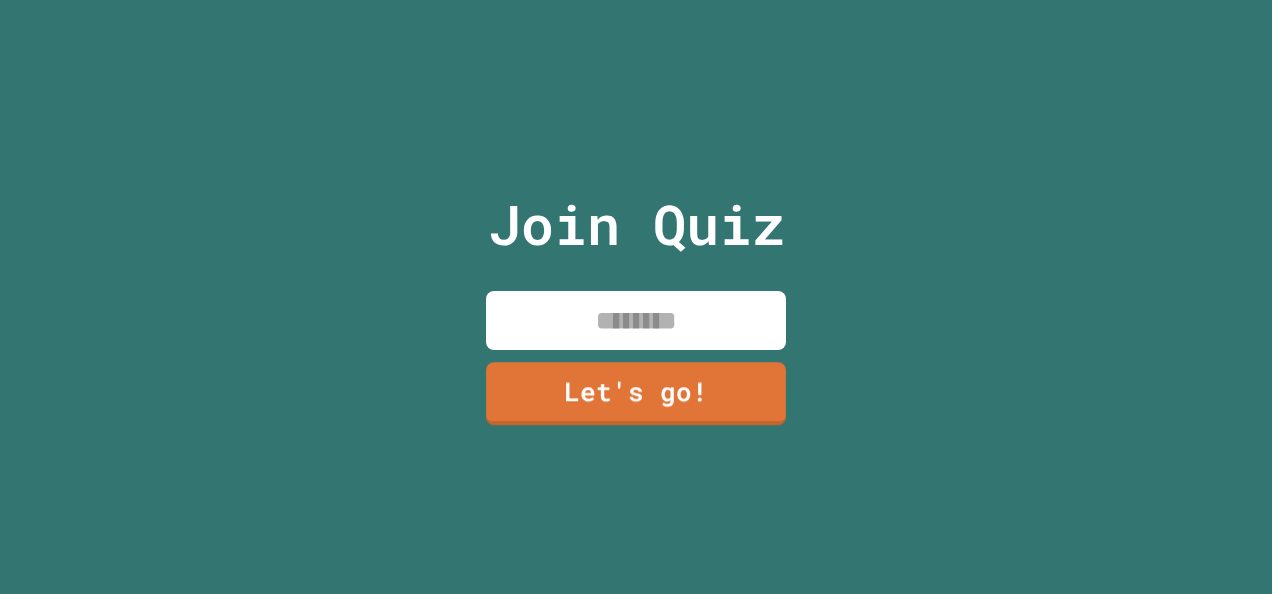 click at bounding box center (636, 320) 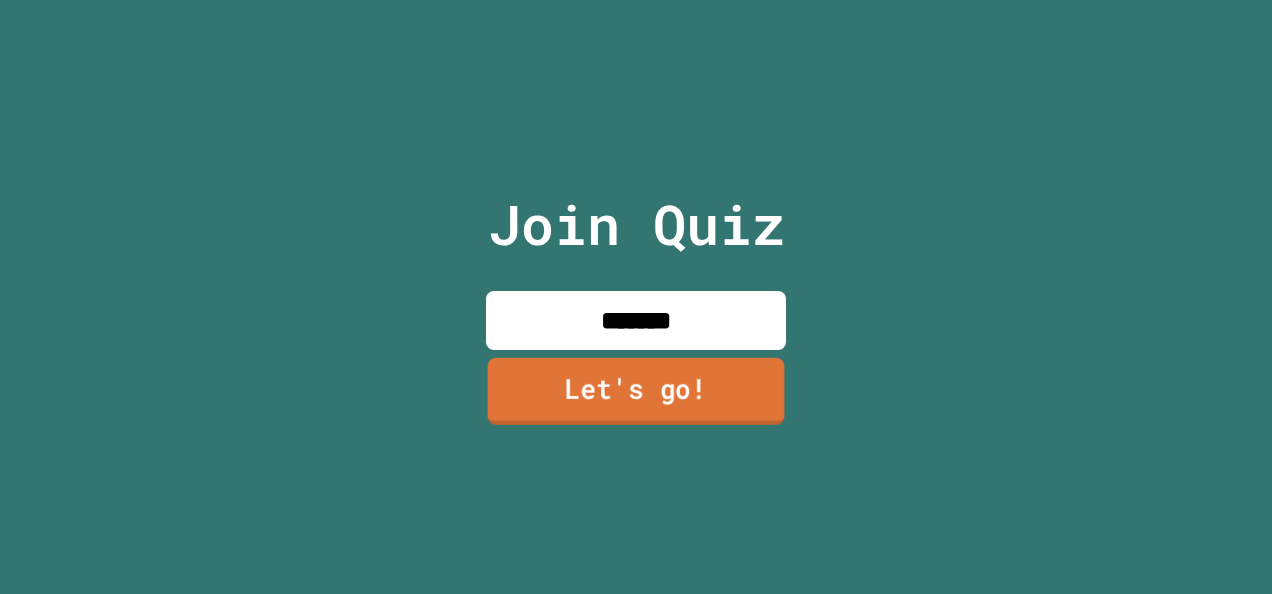 type on "*******" 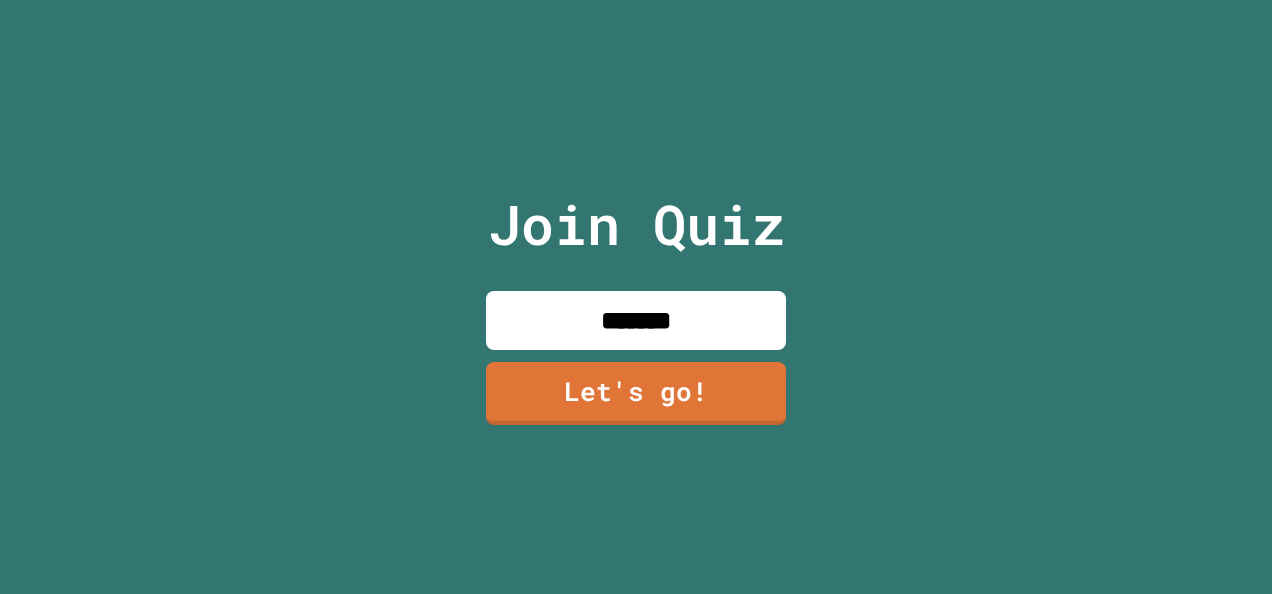 click on "Join Quiz ******* Let's go!" at bounding box center [636, 297] 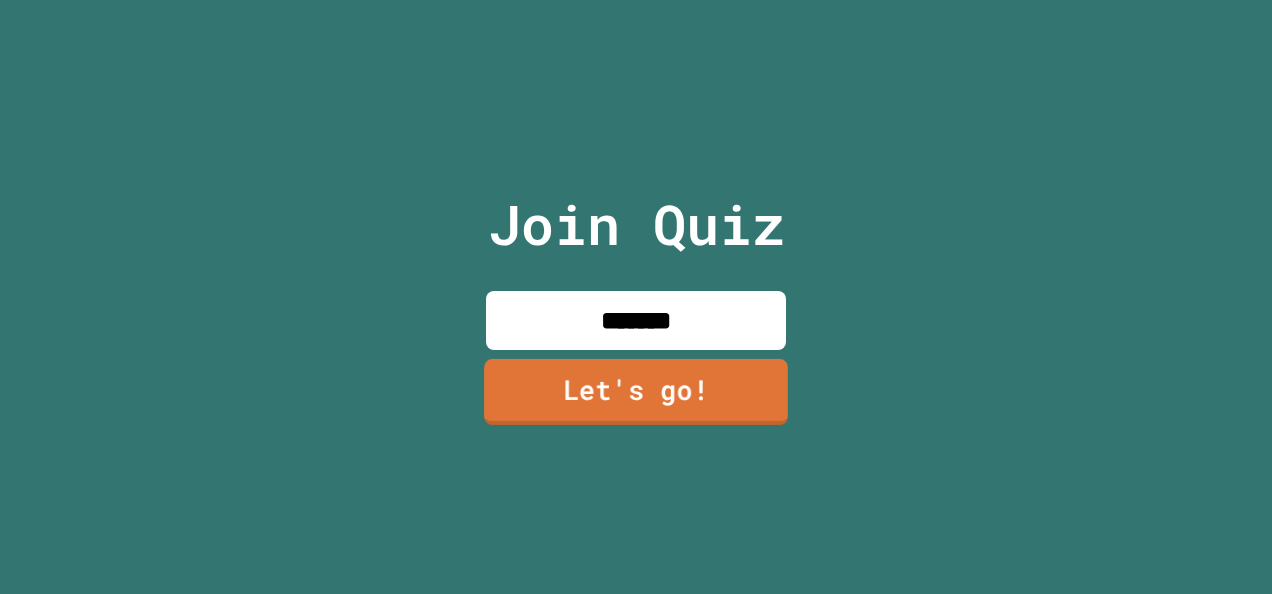 click on "Let's go!" at bounding box center (636, 392) 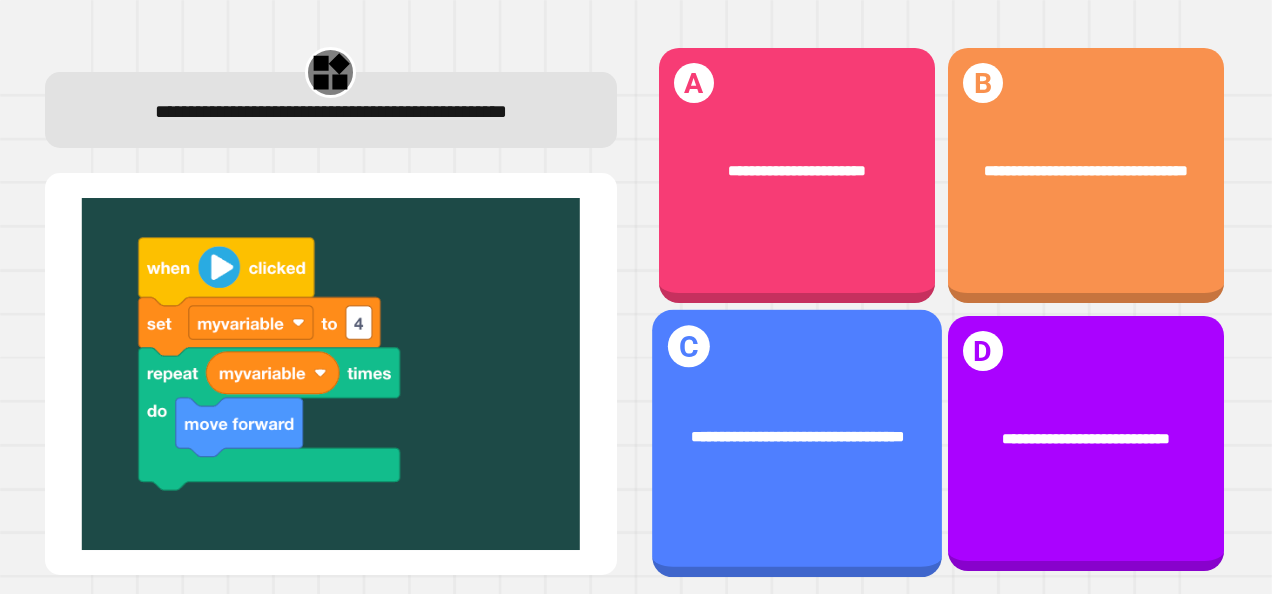 click on "**********" at bounding box center (797, 444) 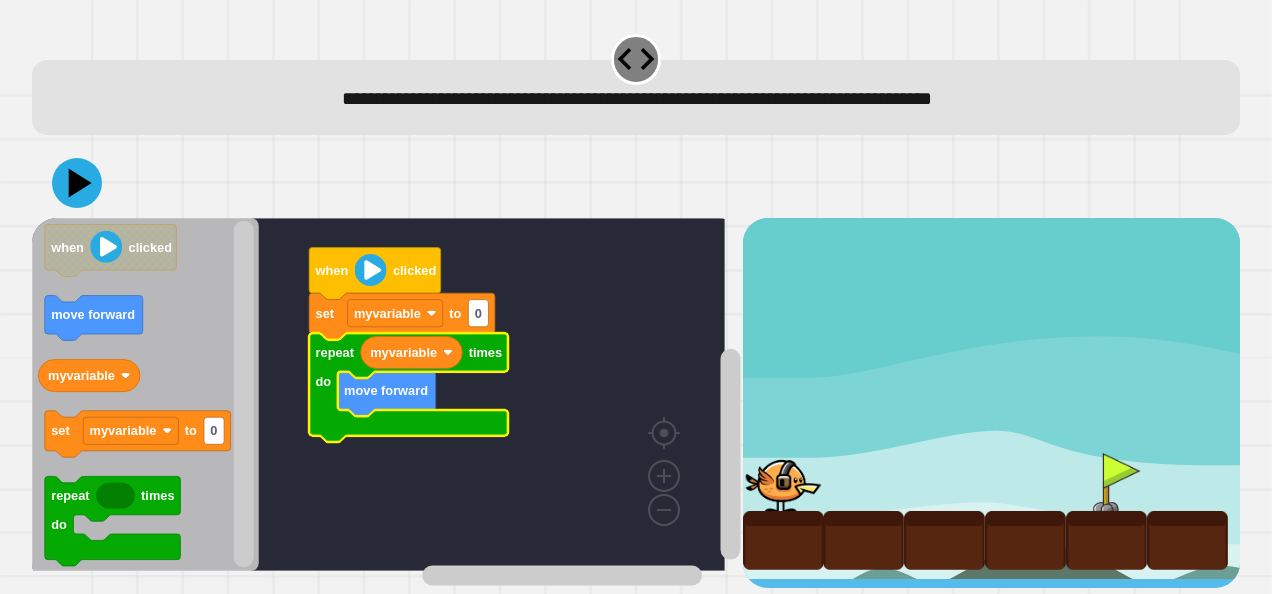 click 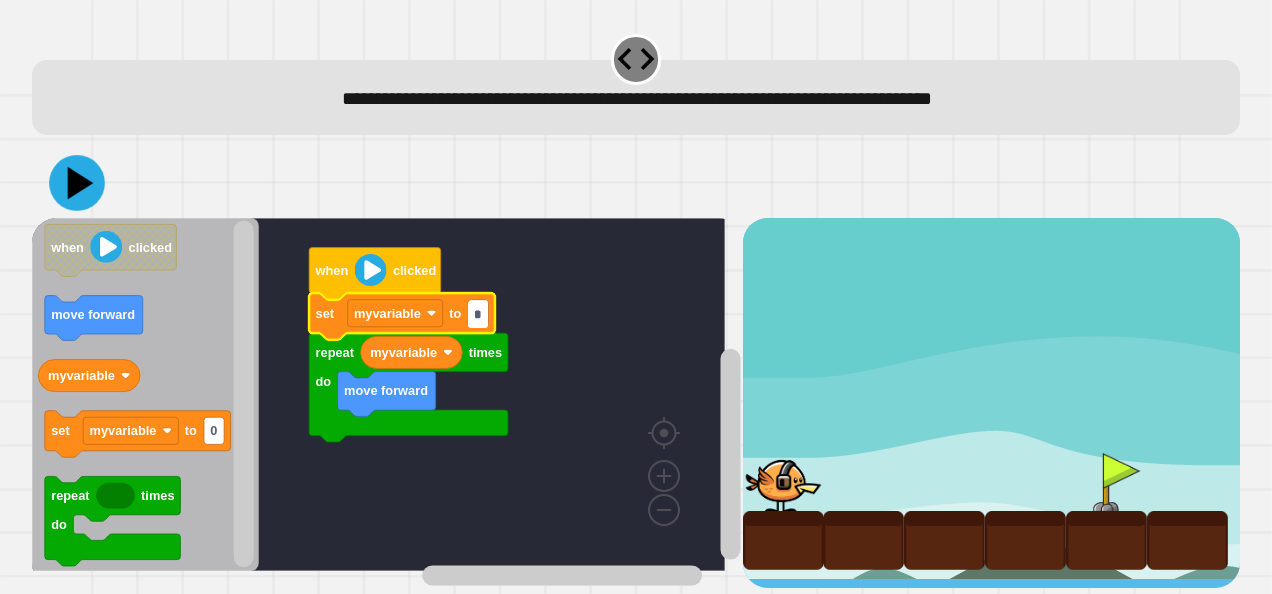 type on "*" 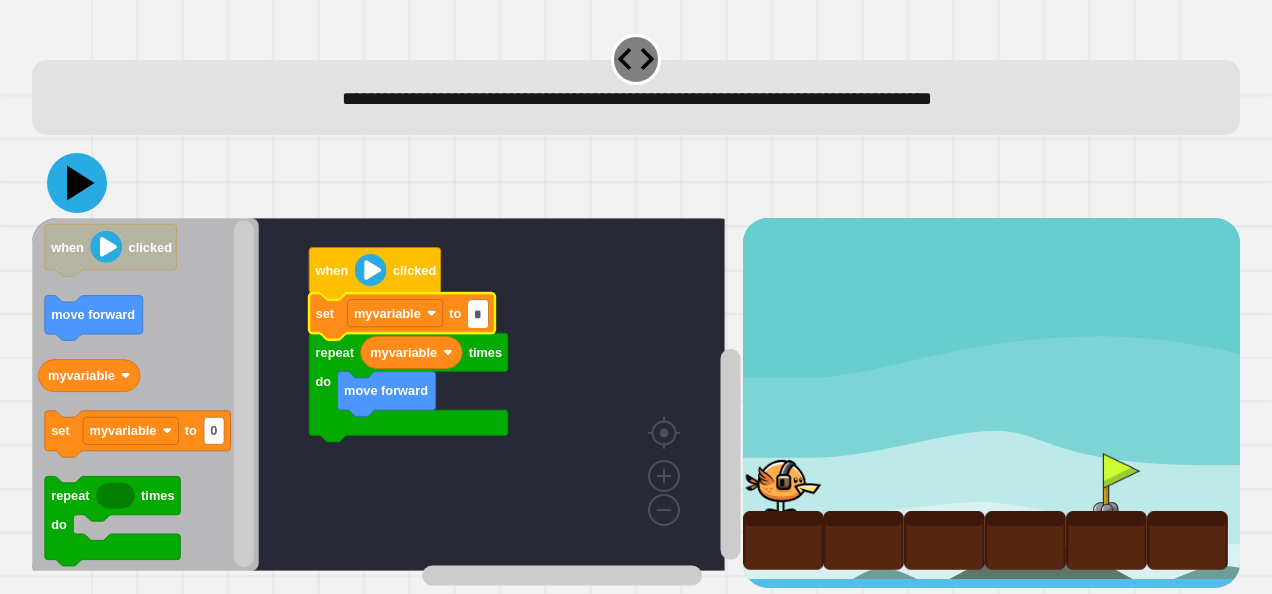 click 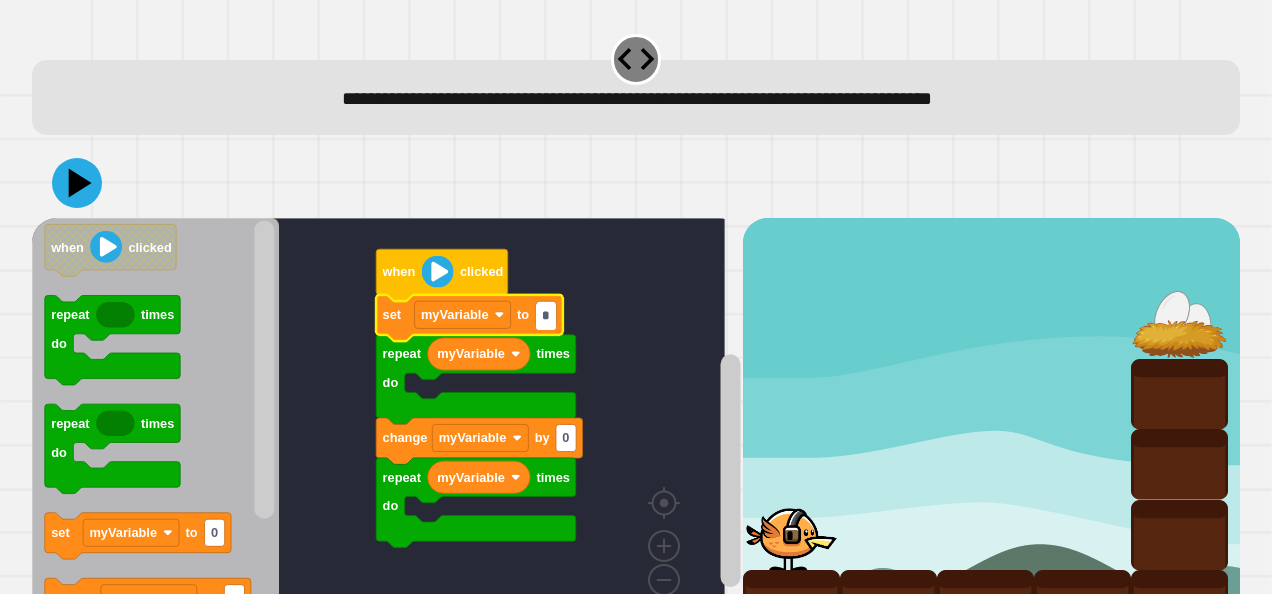 type on "*" 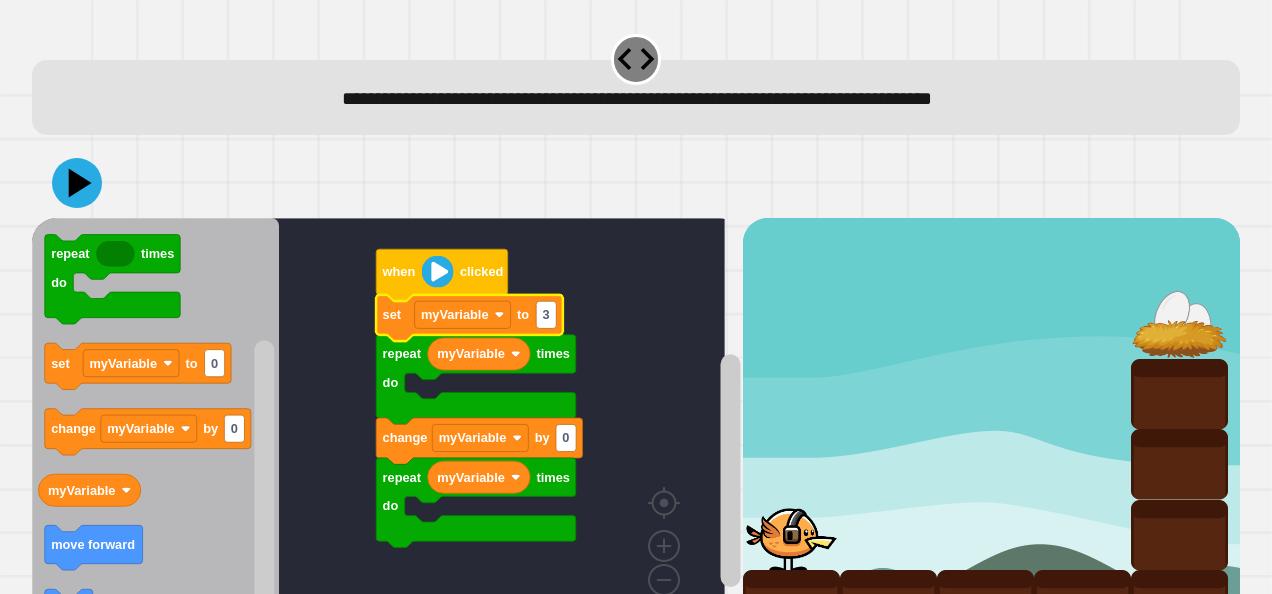 click on "**********" at bounding box center (636, 297) 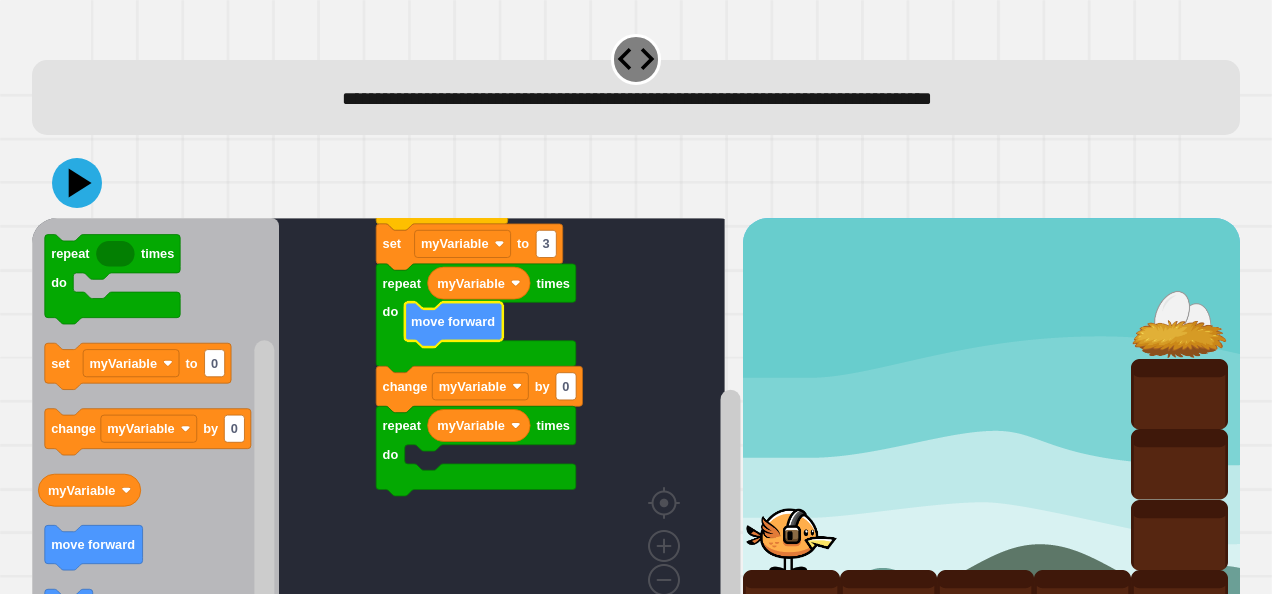 click 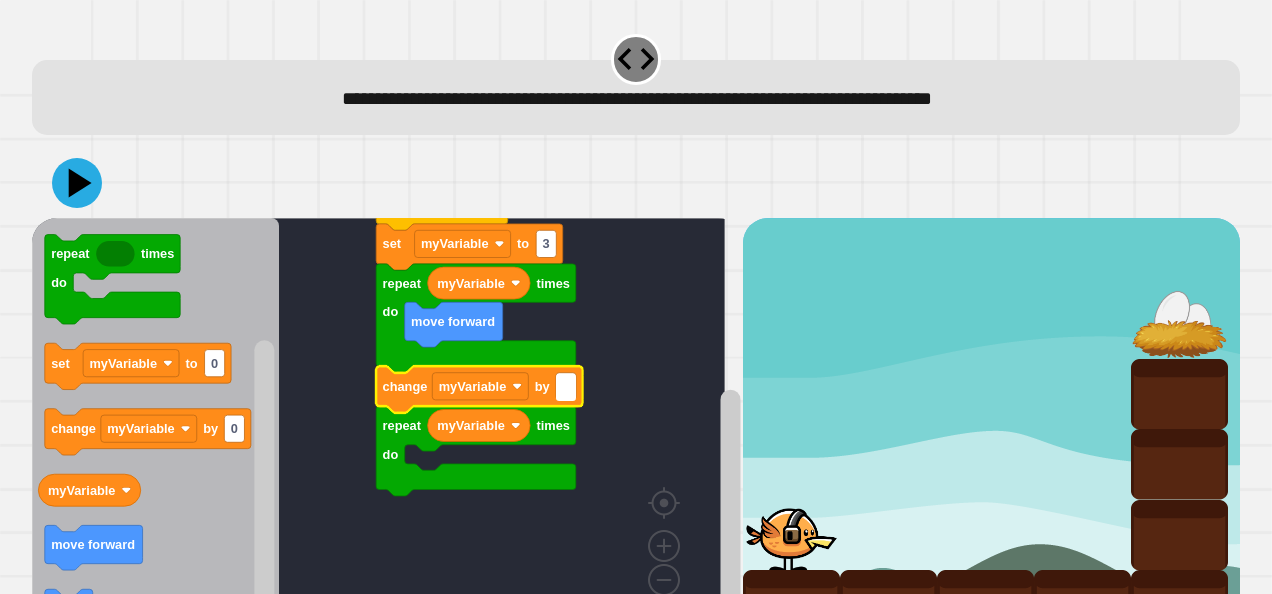 type on "*" 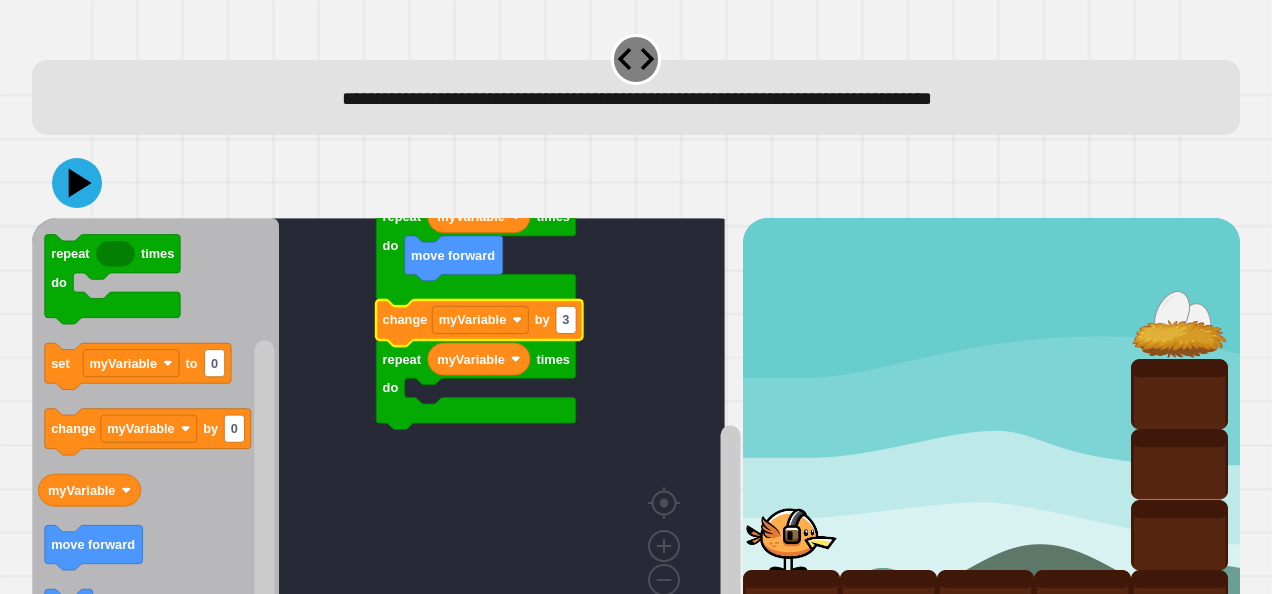 click 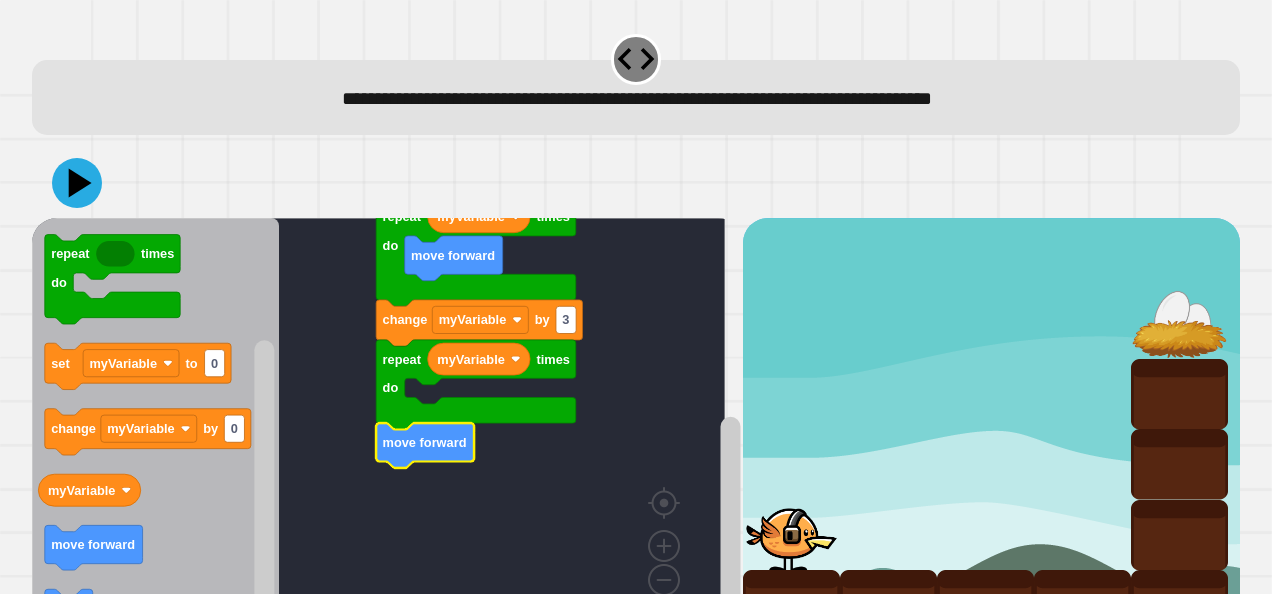 scroll, scrollTop: 85, scrollLeft: 0, axis: vertical 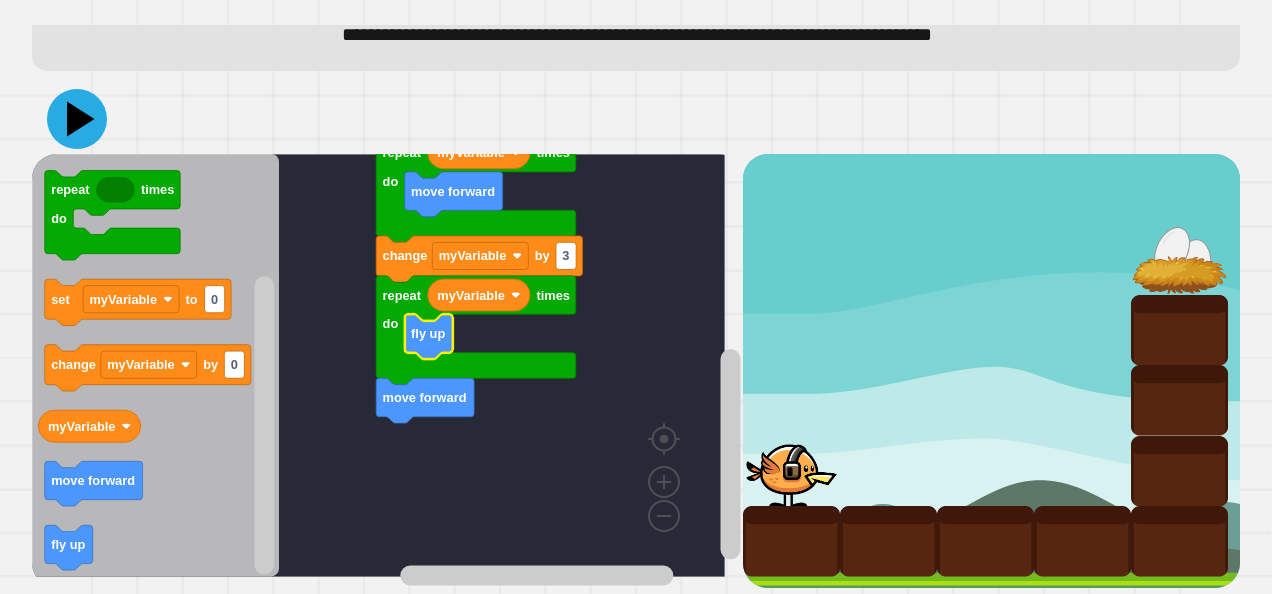 click 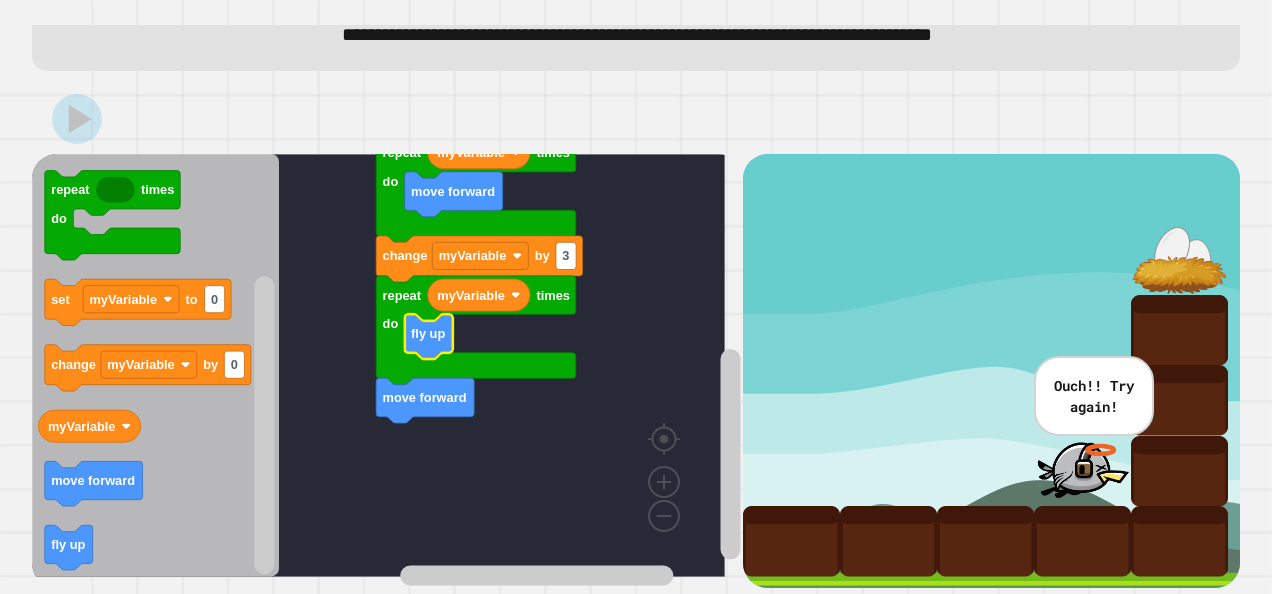 click 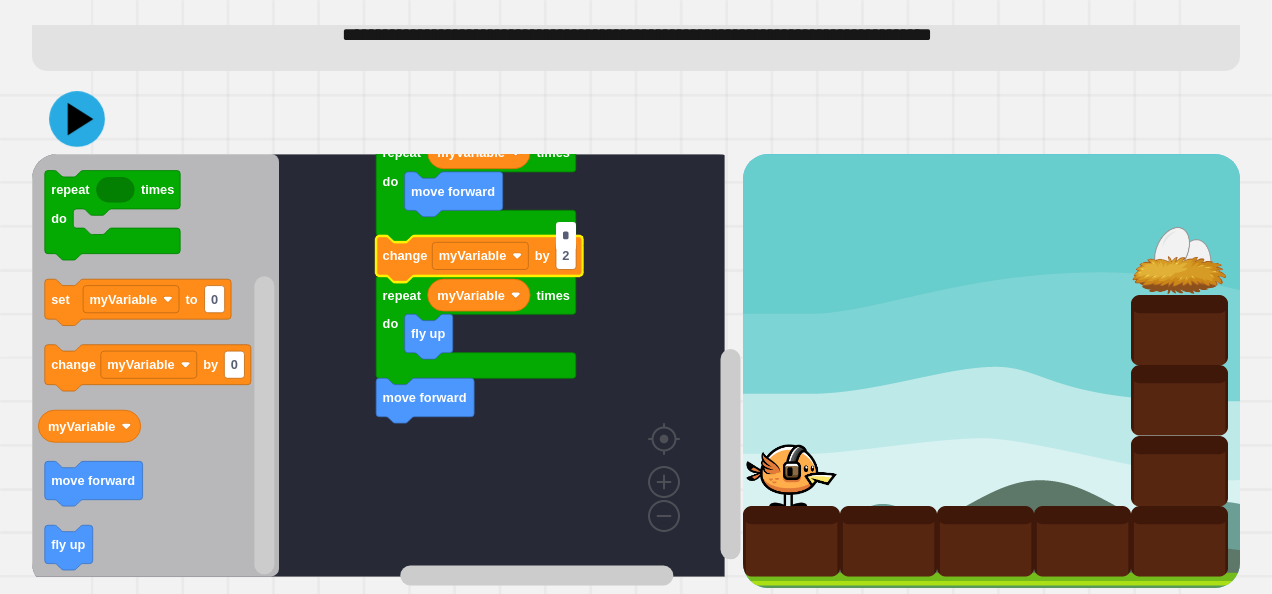 type on "*" 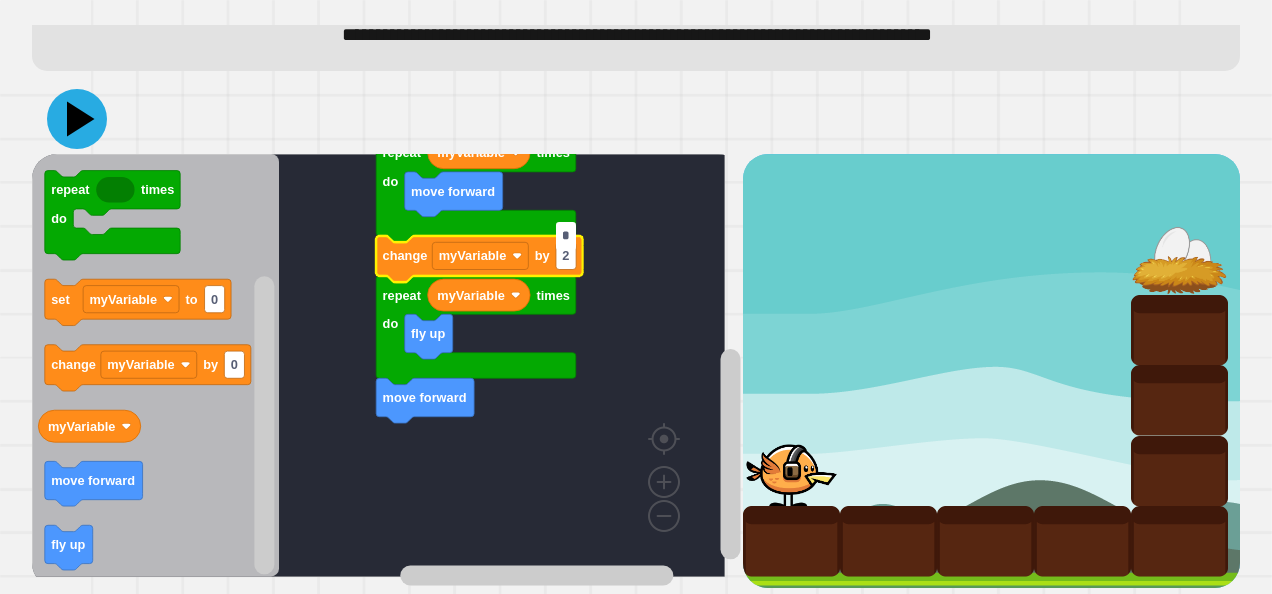 click 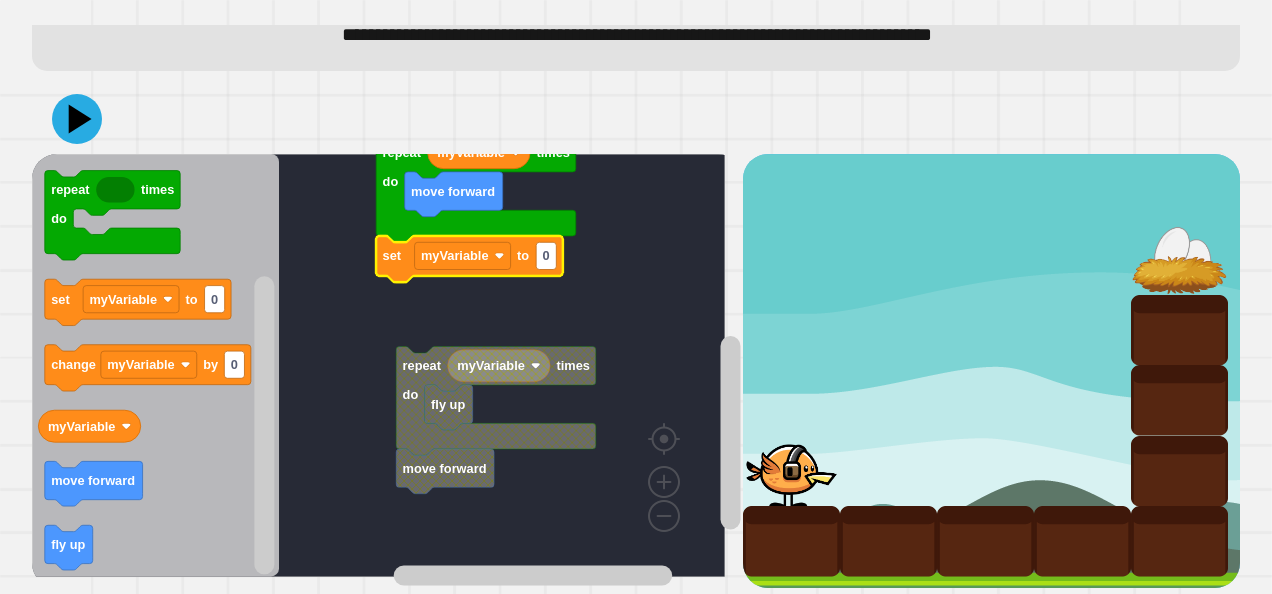 click on "0" 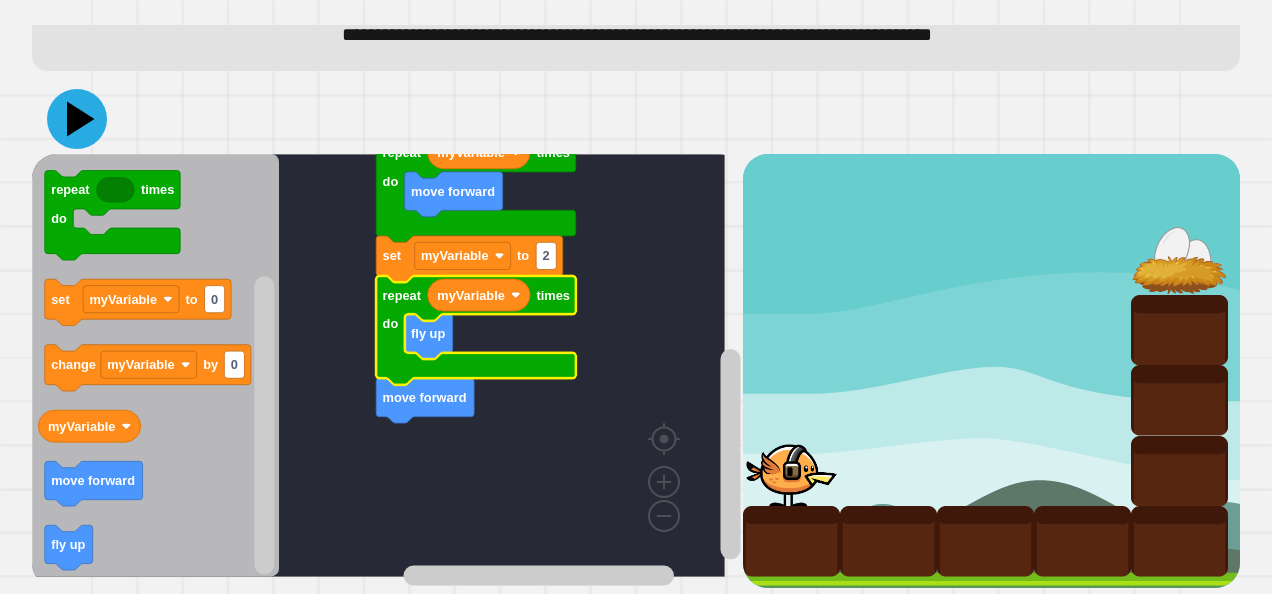 click 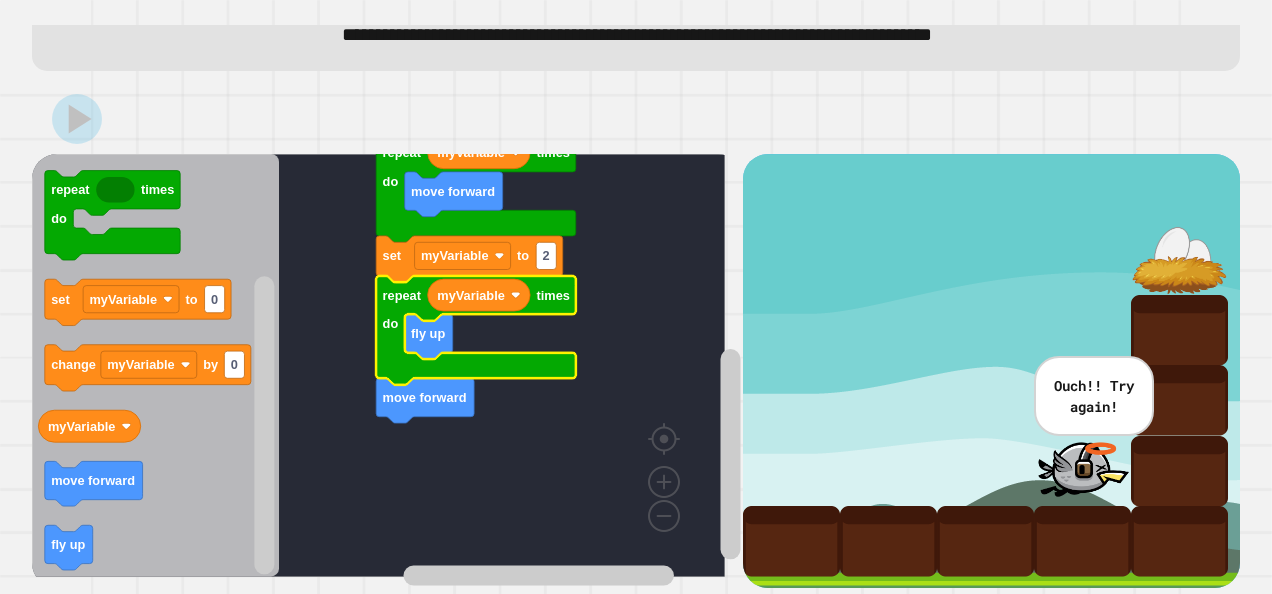 click on "2" 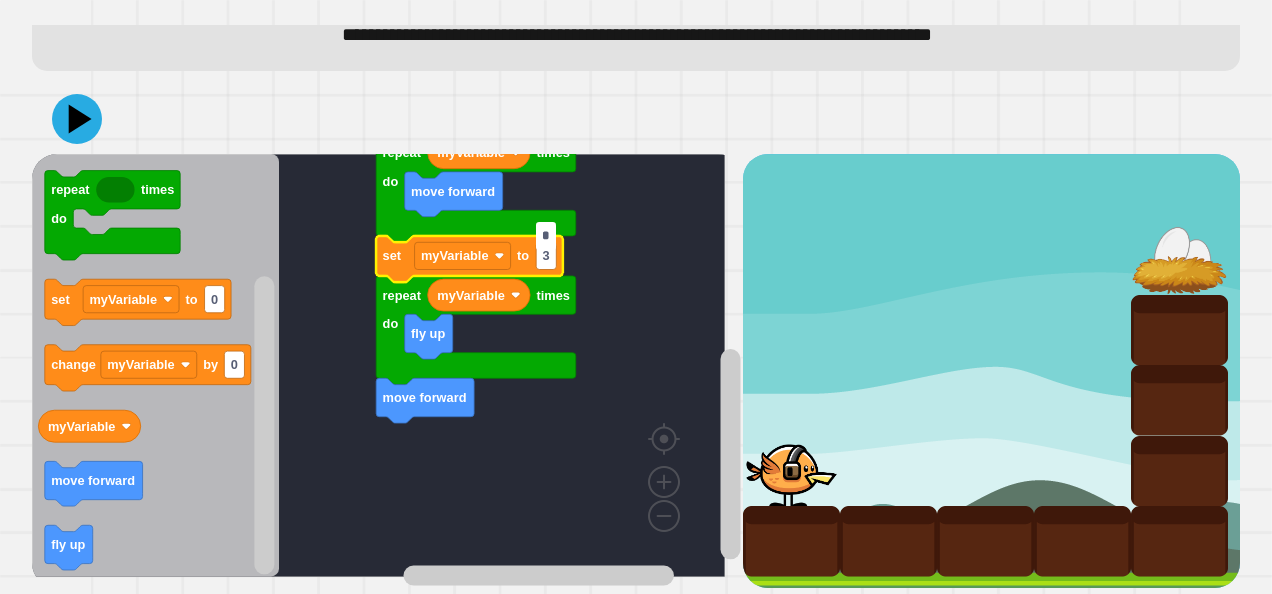 type on "*" 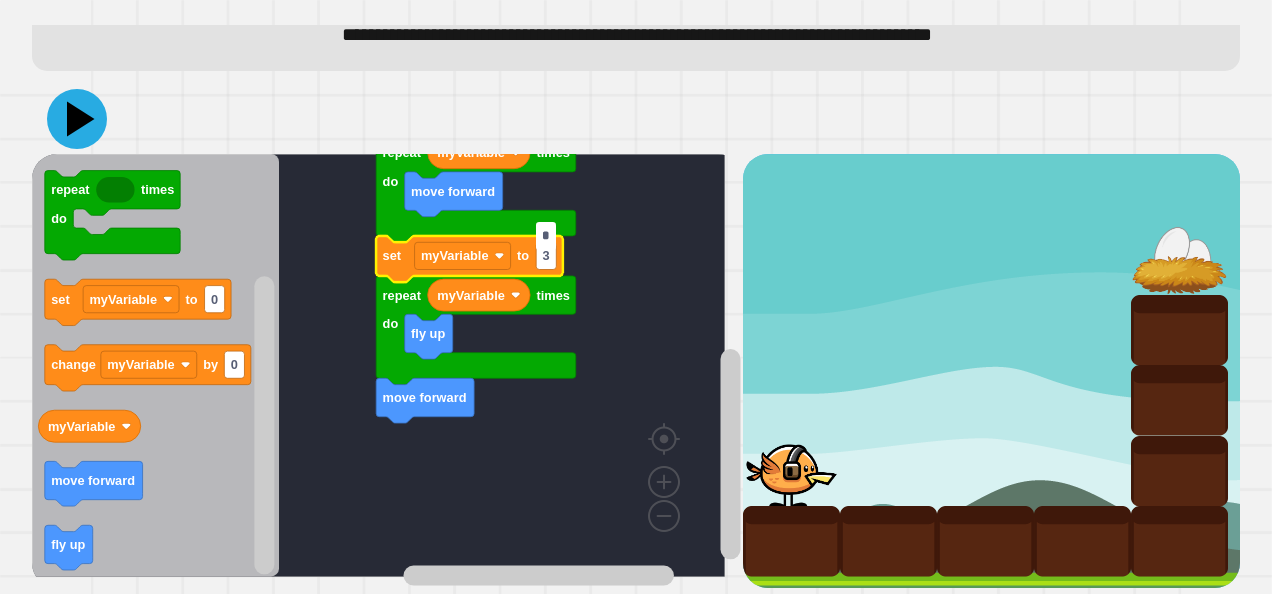 click 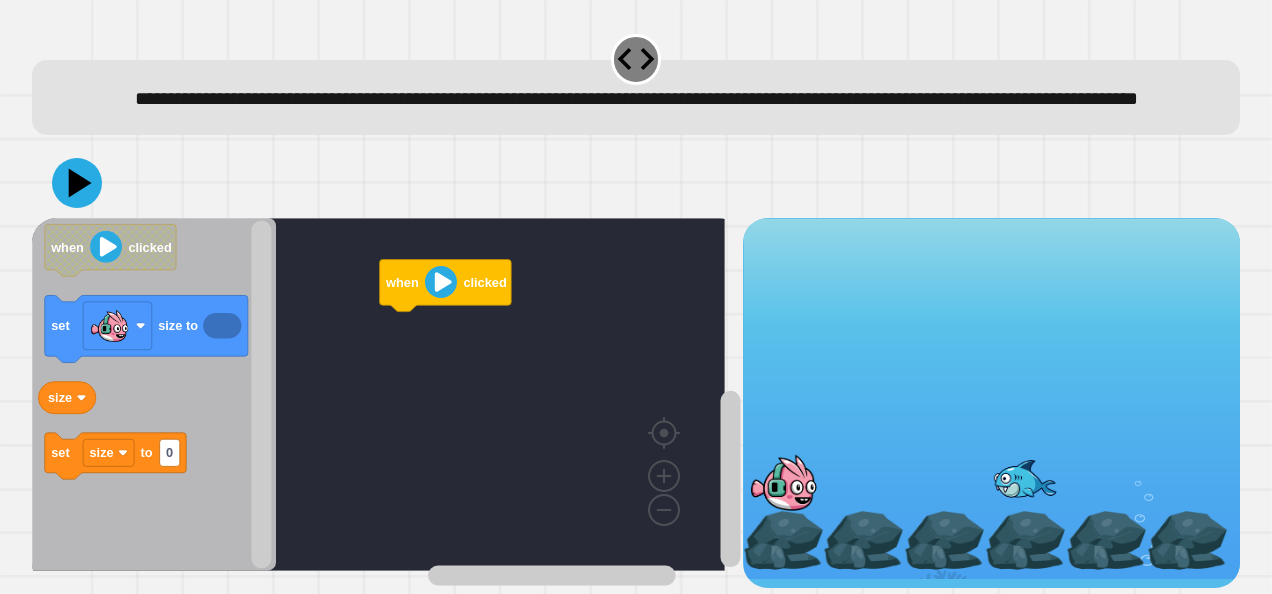 scroll, scrollTop: 46, scrollLeft: 0, axis: vertical 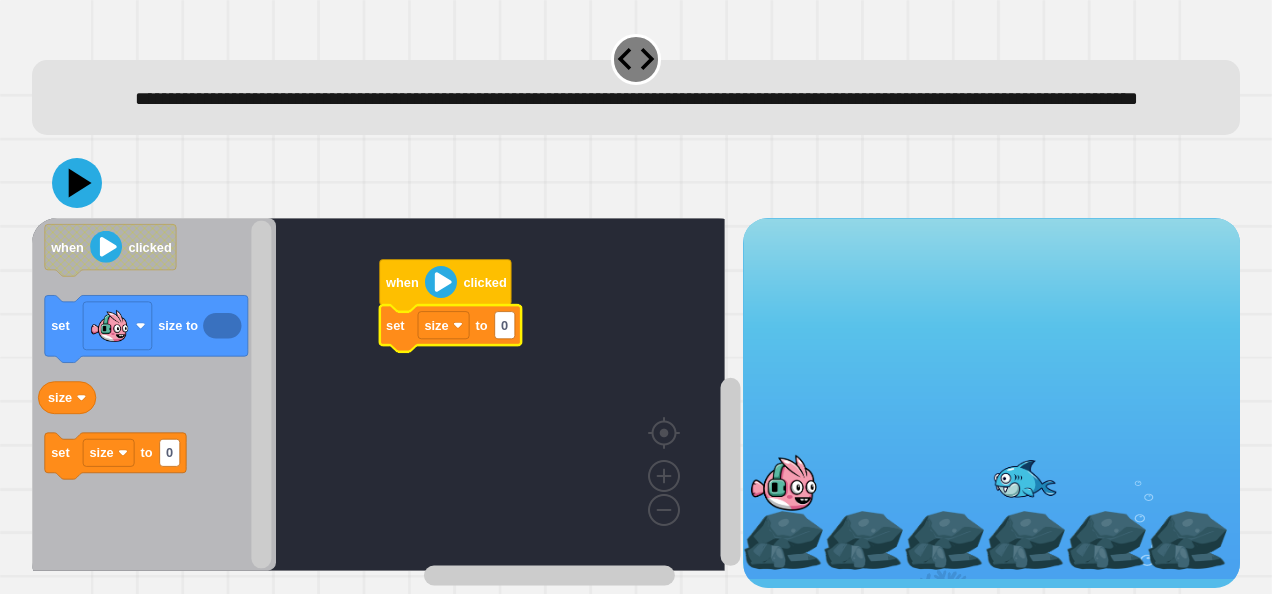 click on "0" 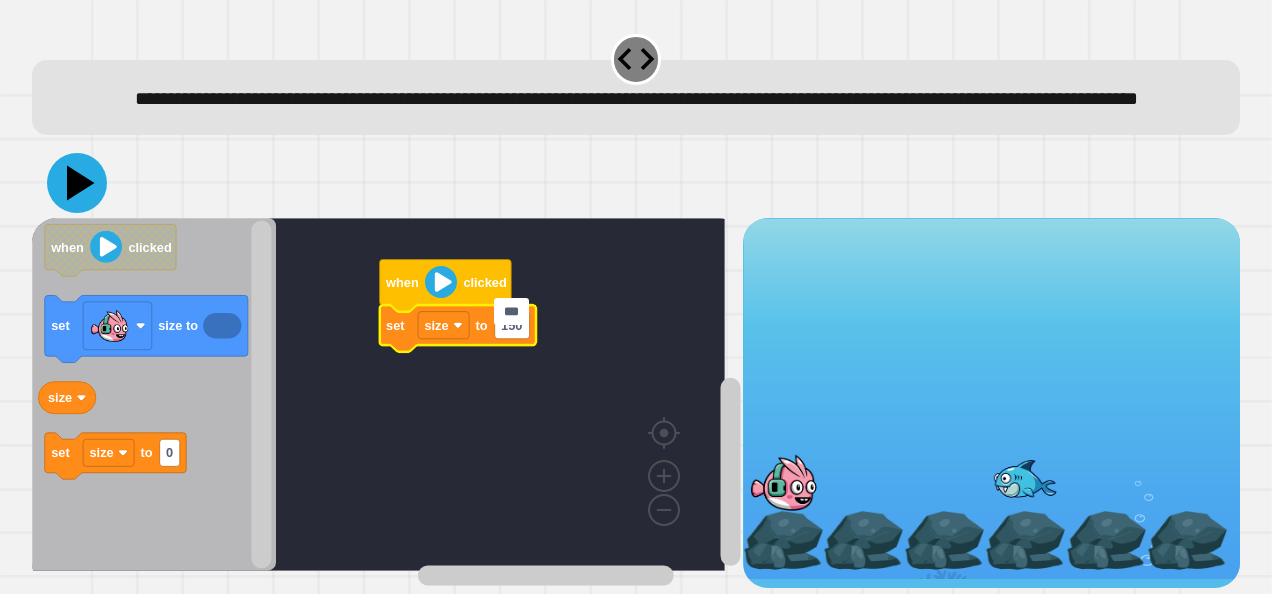 type on "***" 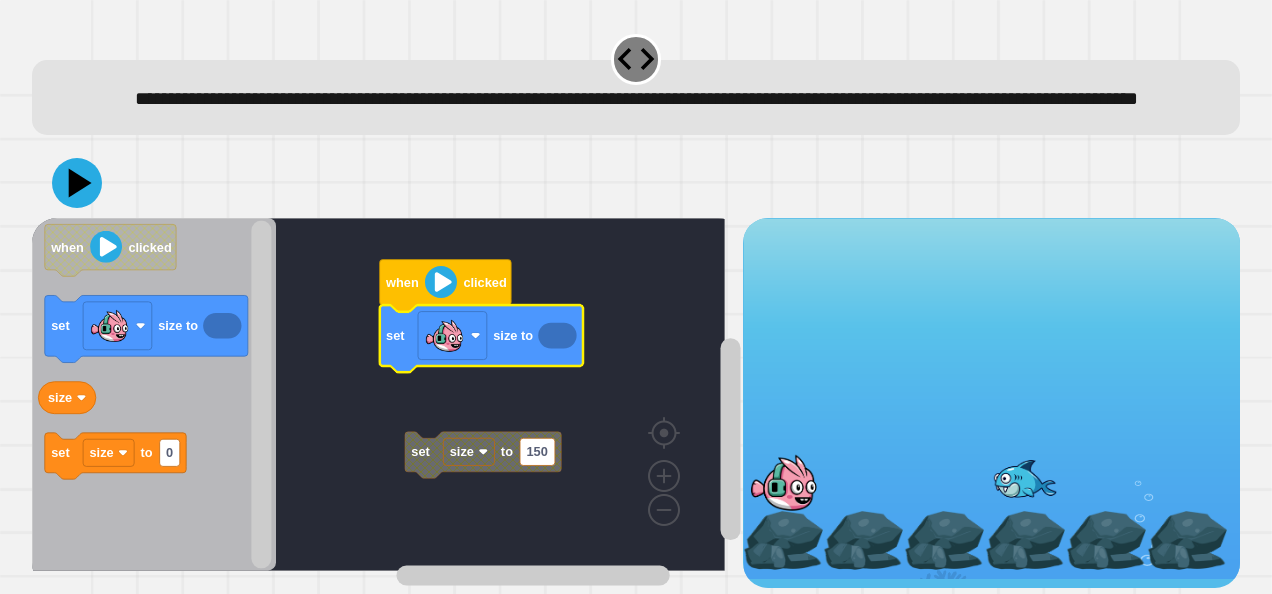 click 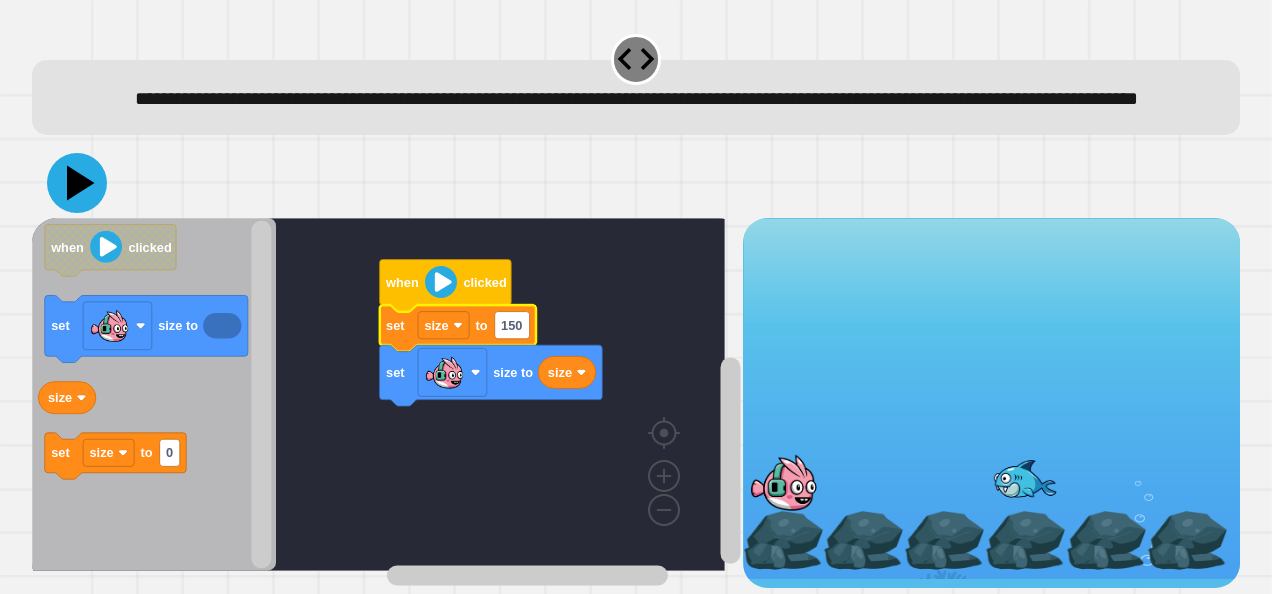 click 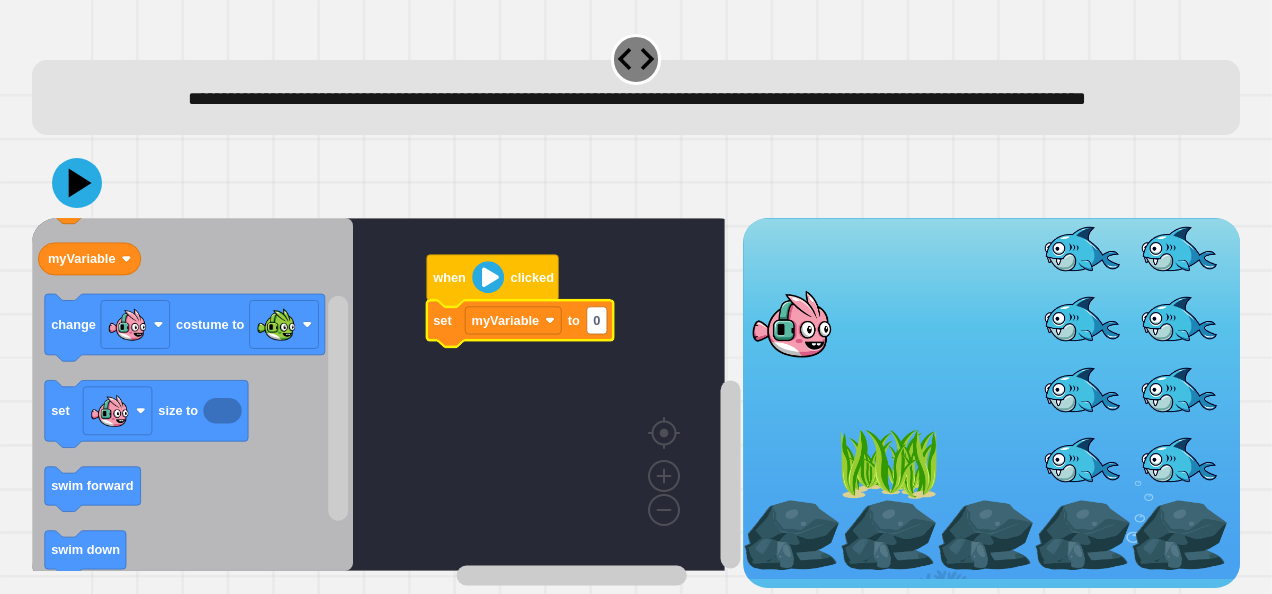 click 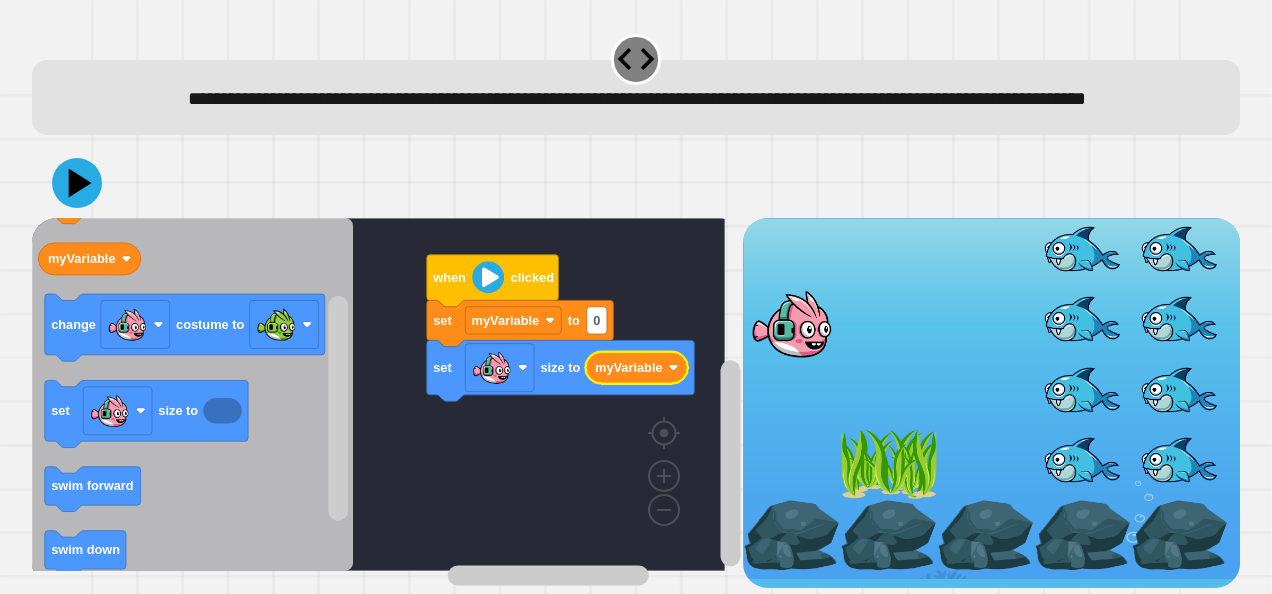 click 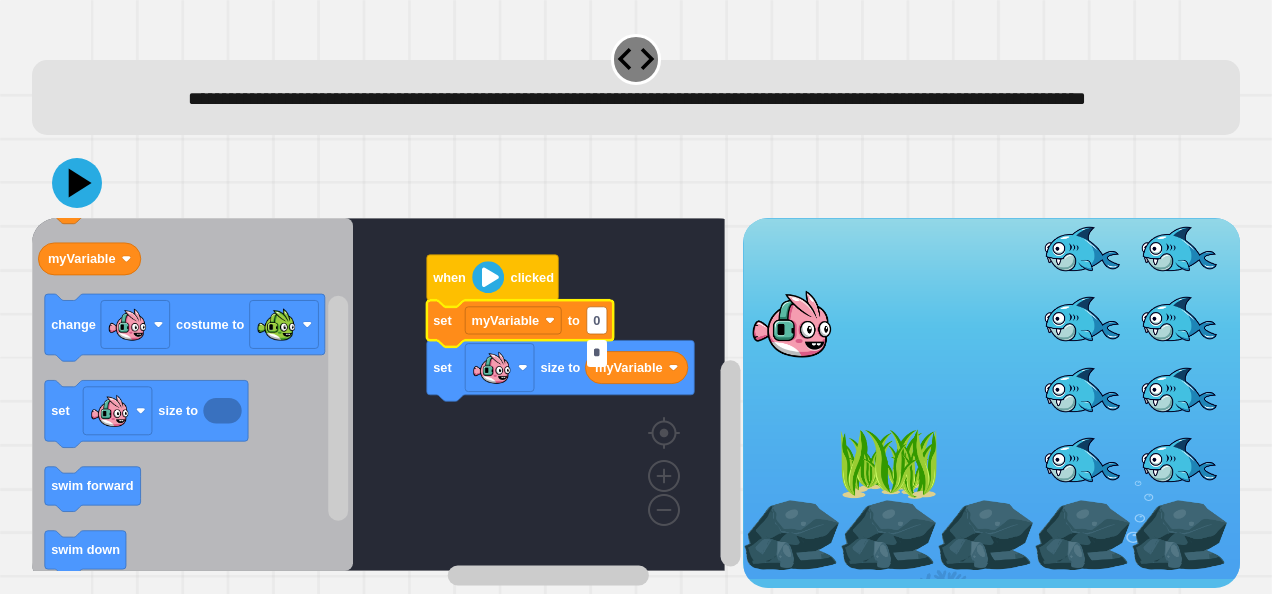 click on "*" at bounding box center (597, 353) 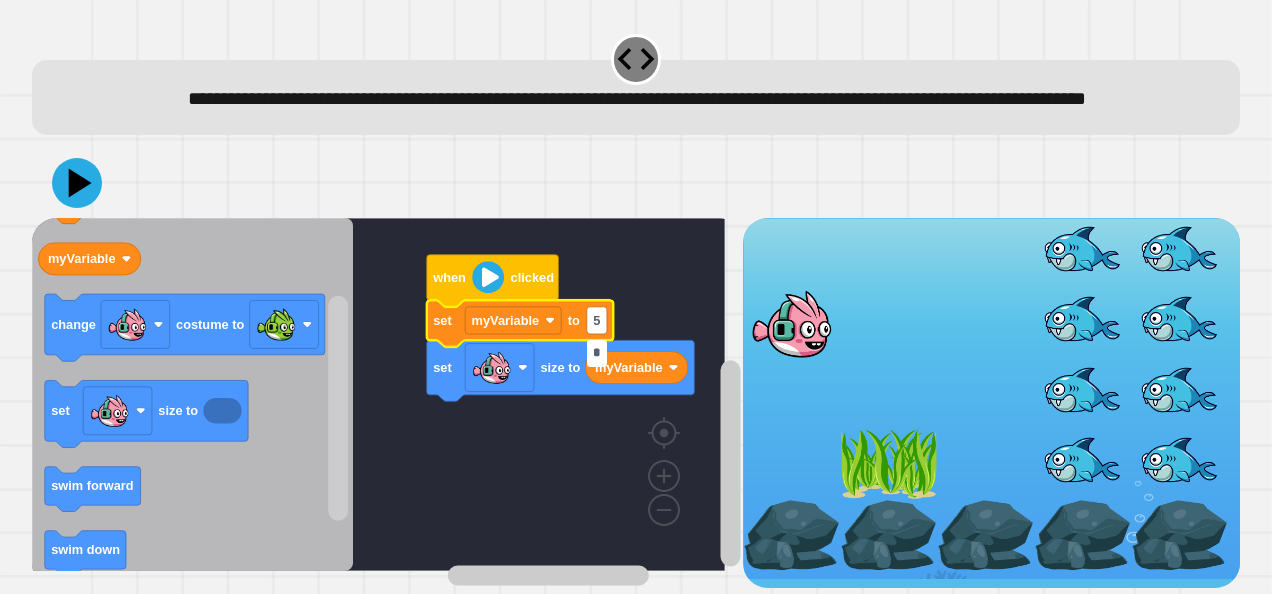 type on "**" 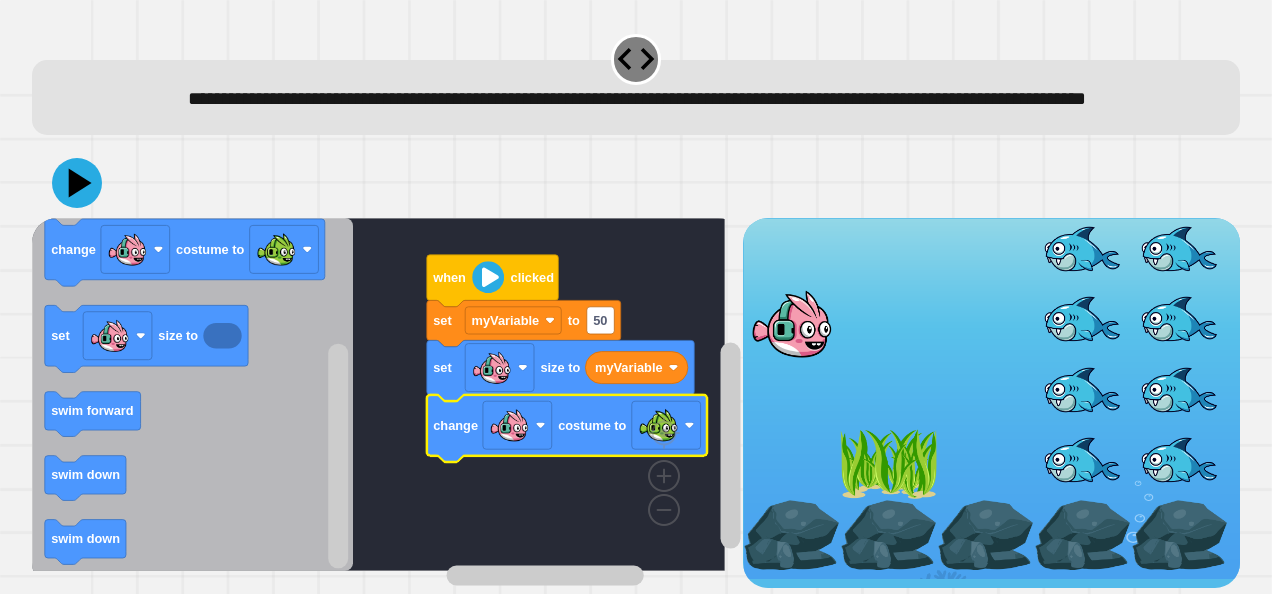click 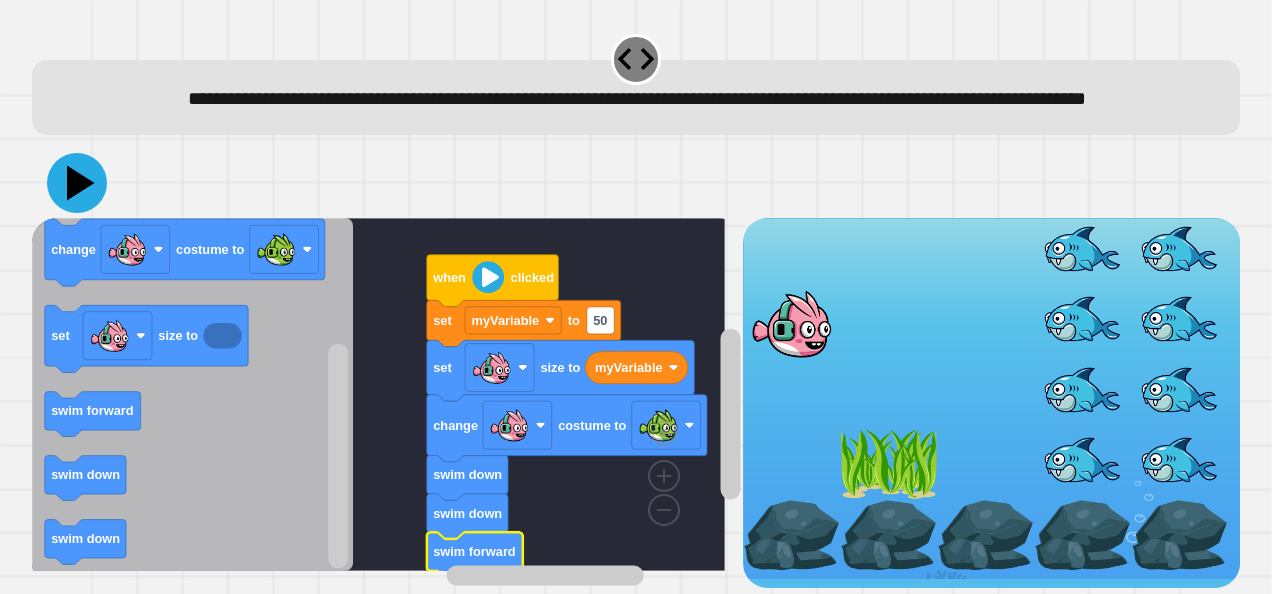 click 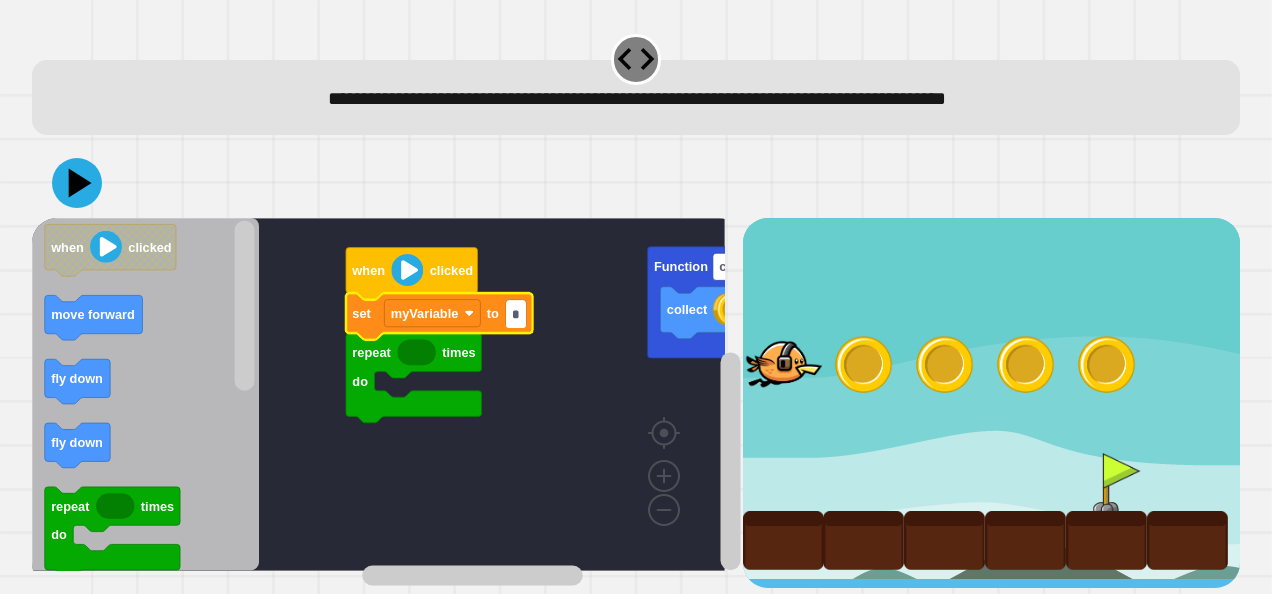 type on "*" 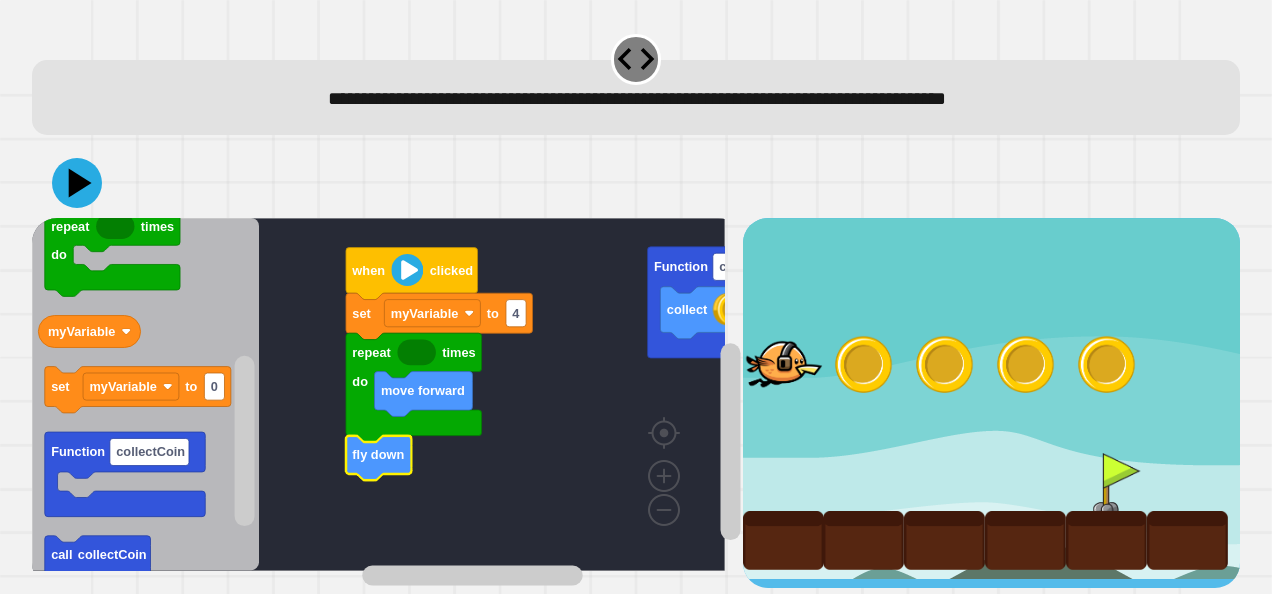 click 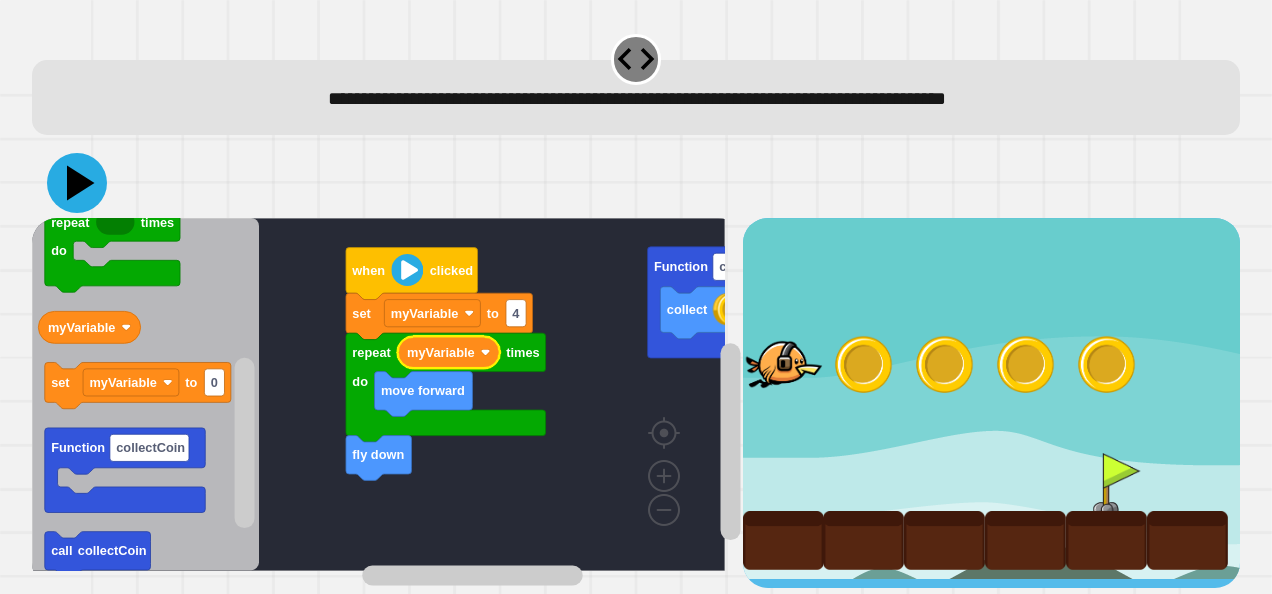 click 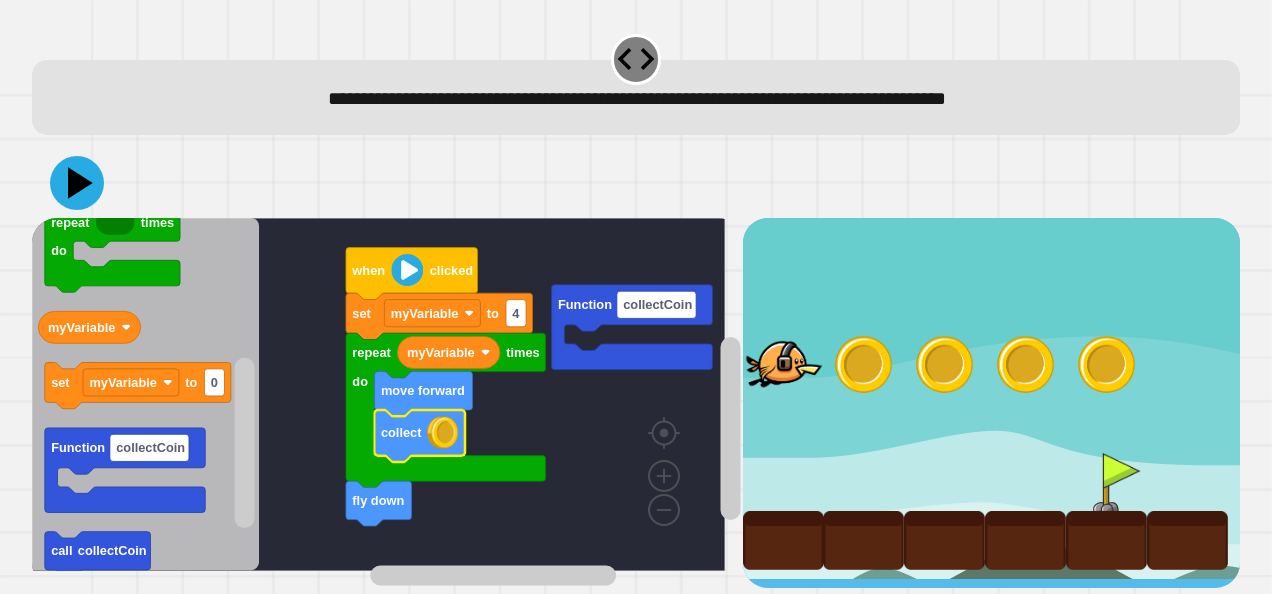 click 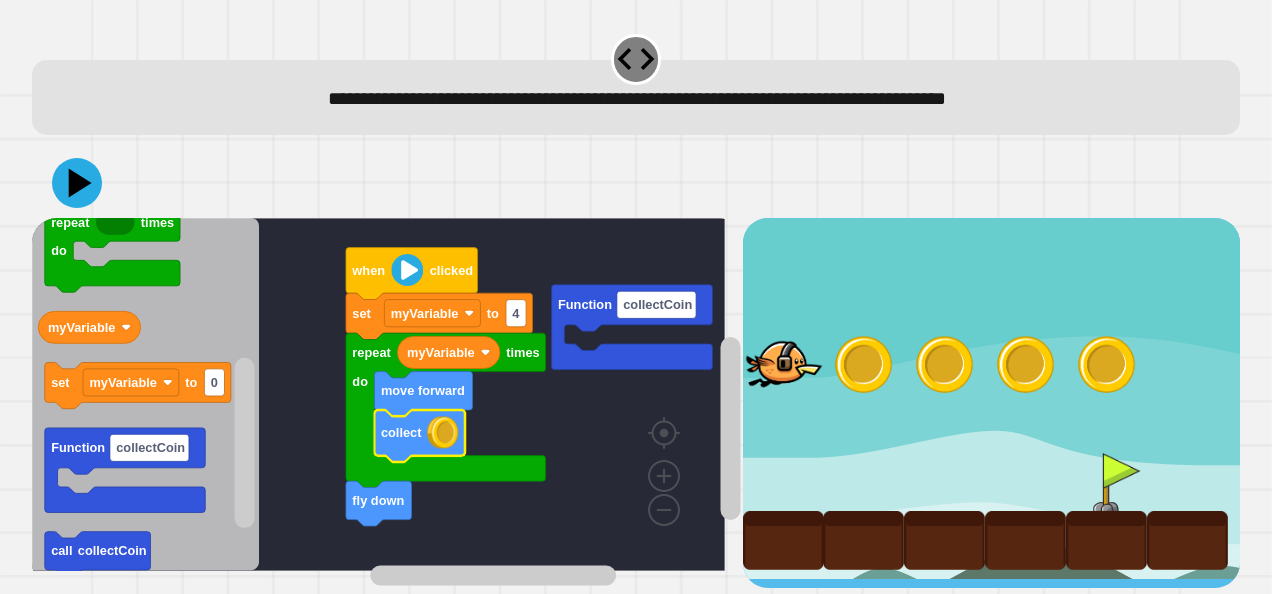 drag, startPoint x: 231, startPoint y: 488, endPoint x: 252, endPoint y: 536, distance: 52.392746 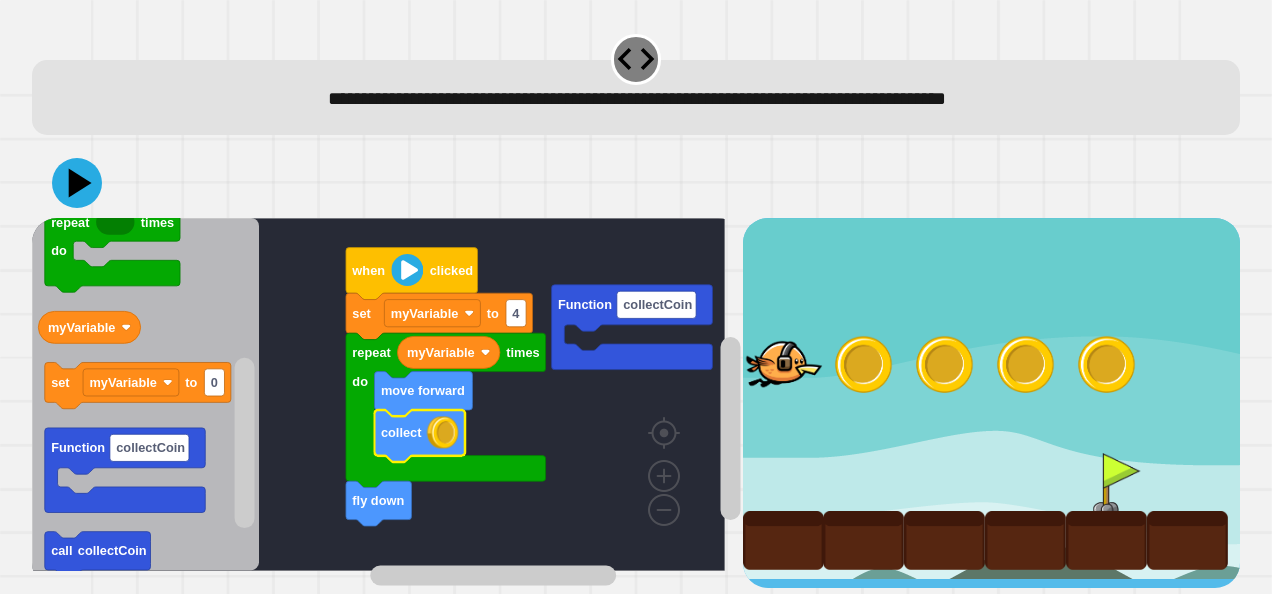 click 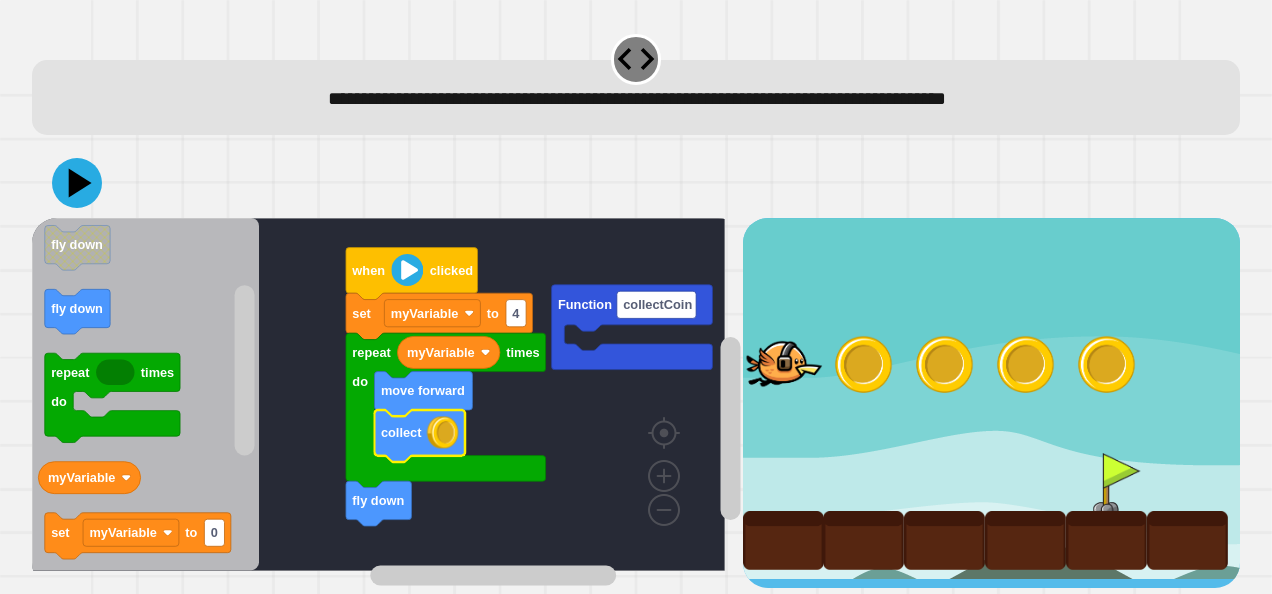 click 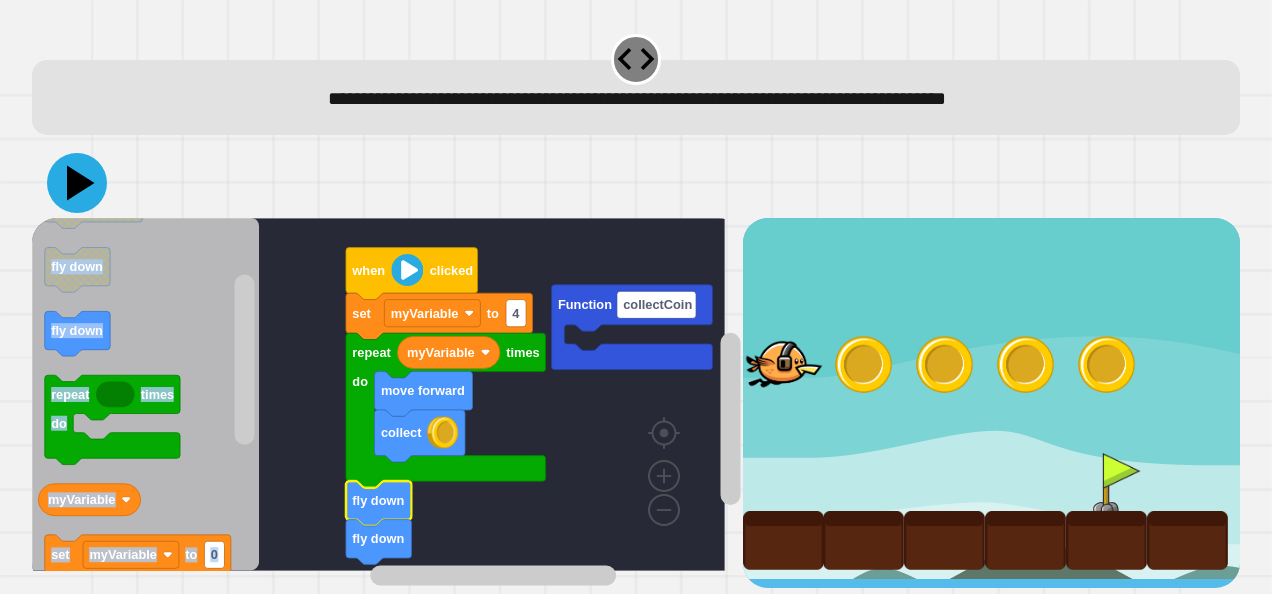 click 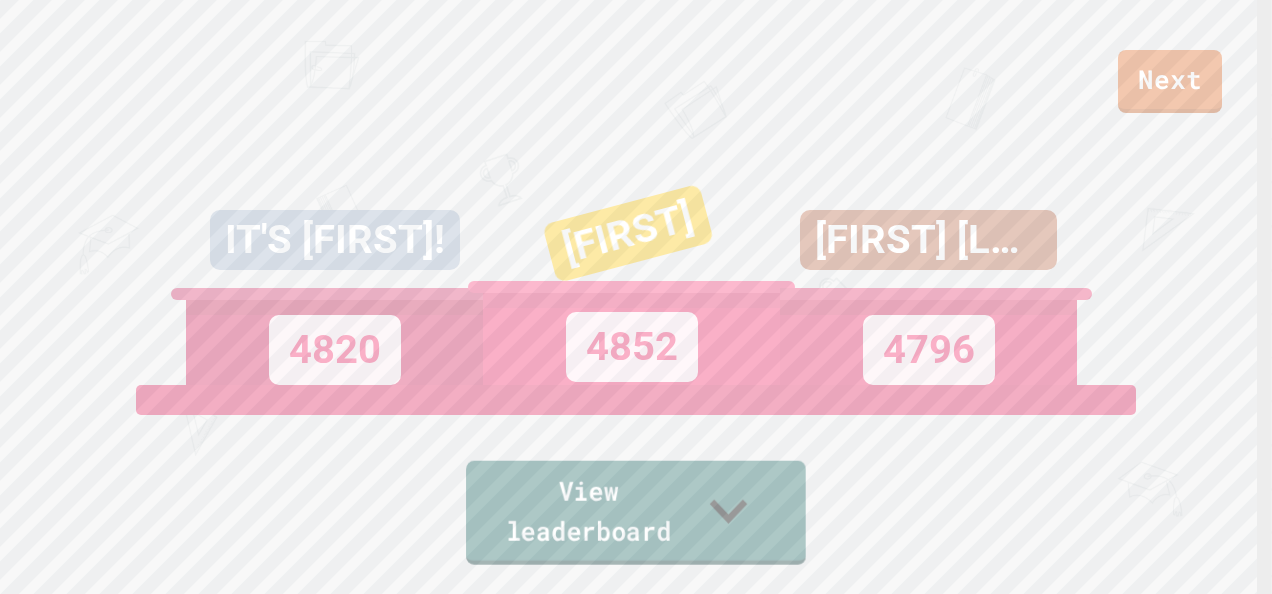 click on "View leaderboard" at bounding box center [636, 513] 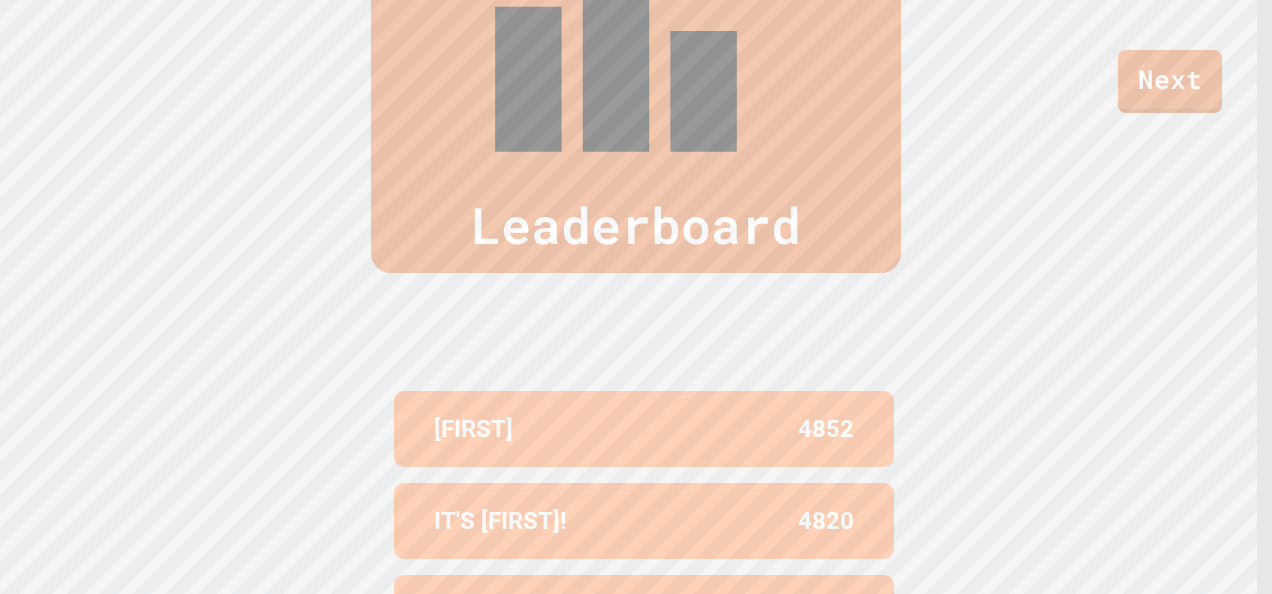 scroll, scrollTop: 793, scrollLeft: 0, axis: vertical 